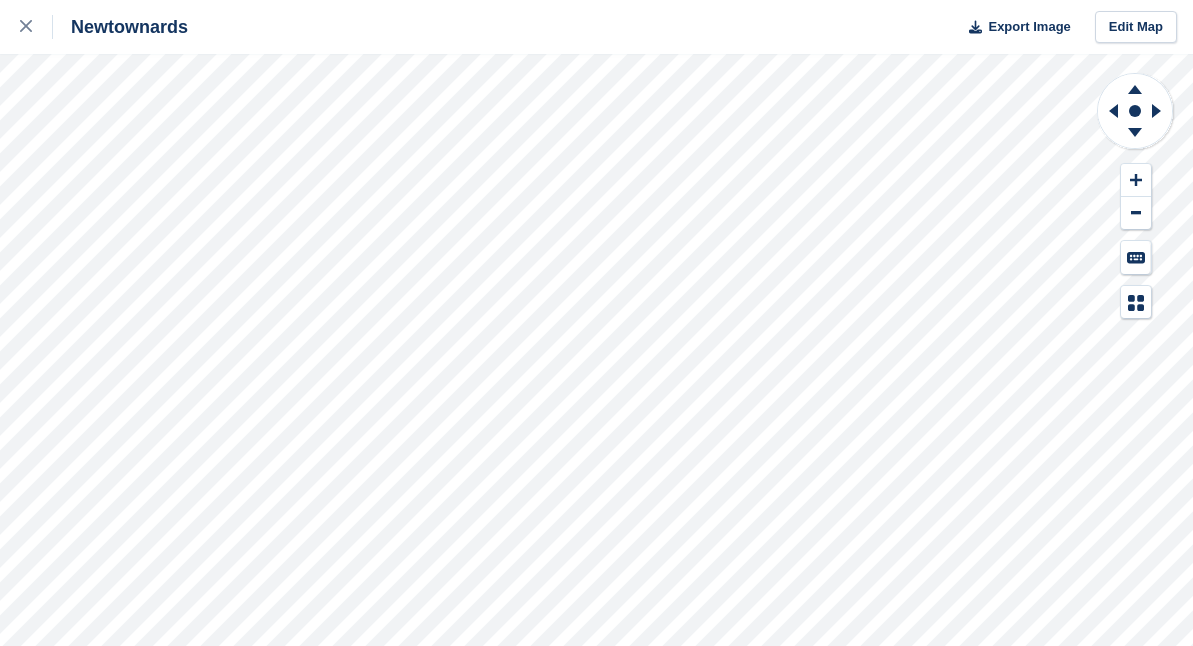 scroll, scrollTop: 0, scrollLeft: 0, axis: both 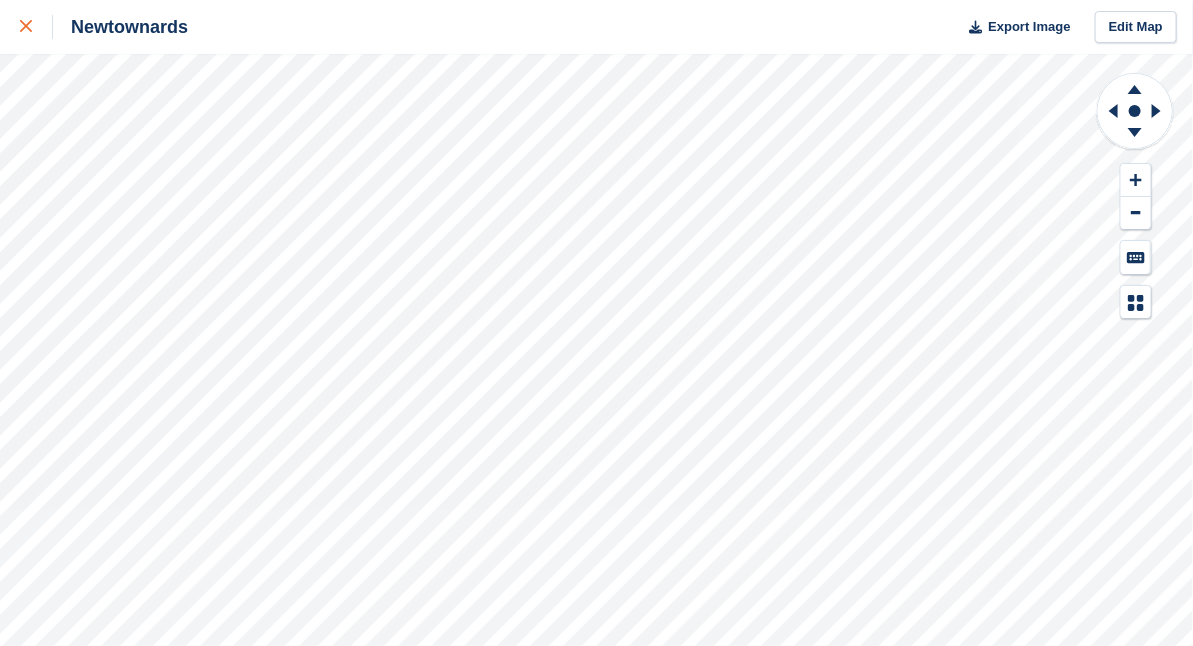 click 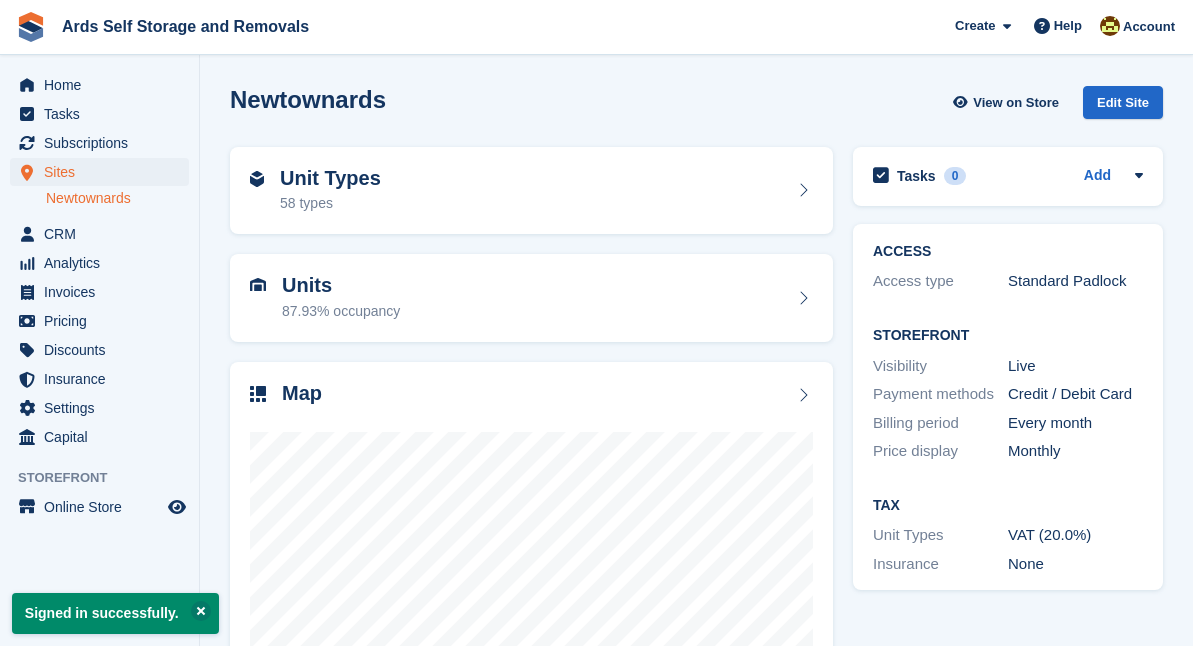scroll, scrollTop: 0, scrollLeft: 0, axis: both 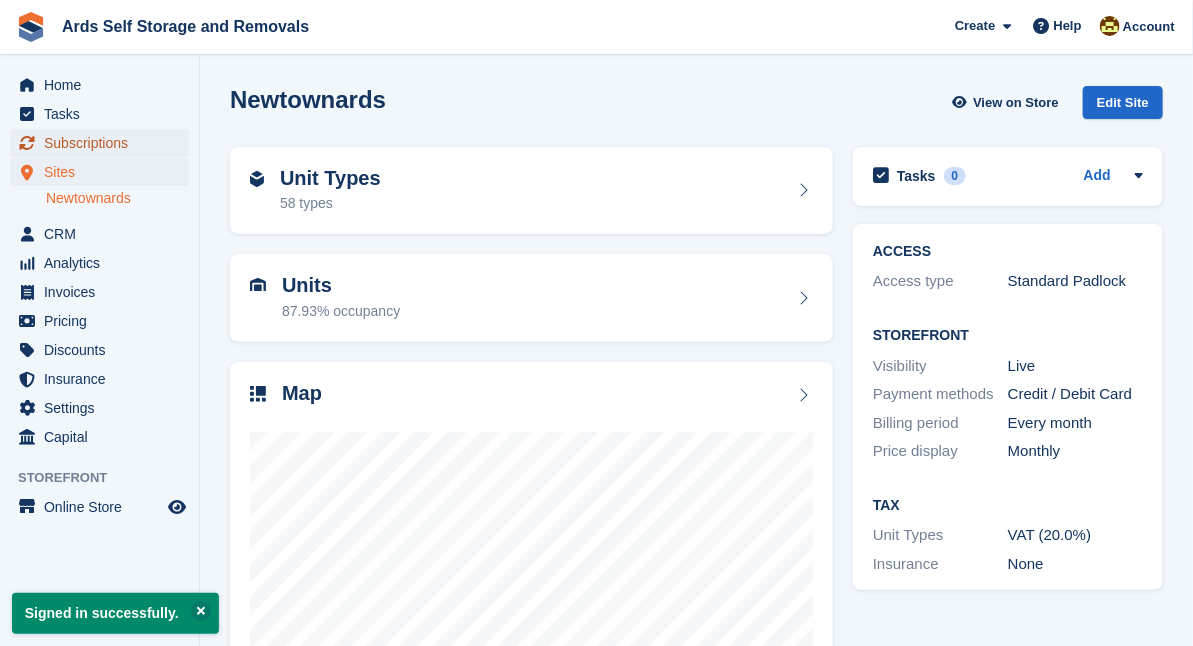 click on "Subscriptions" at bounding box center (104, 143) 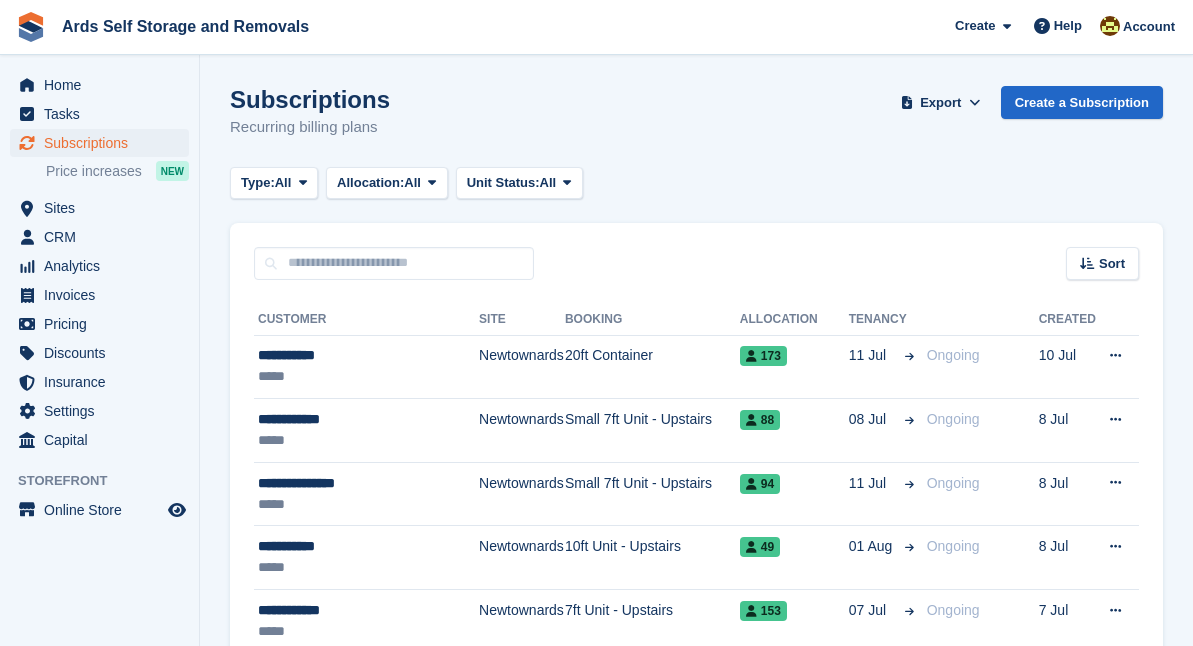 scroll, scrollTop: 0, scrollLeft: 0, axis: both 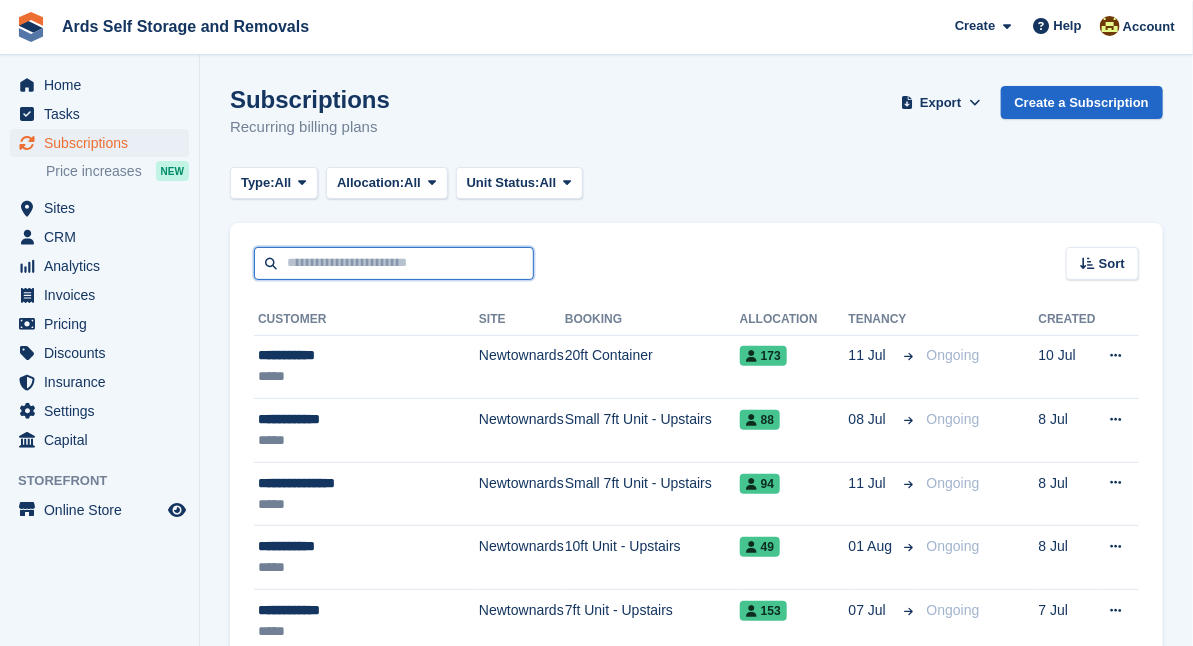 click at bounding box center [394, 263] 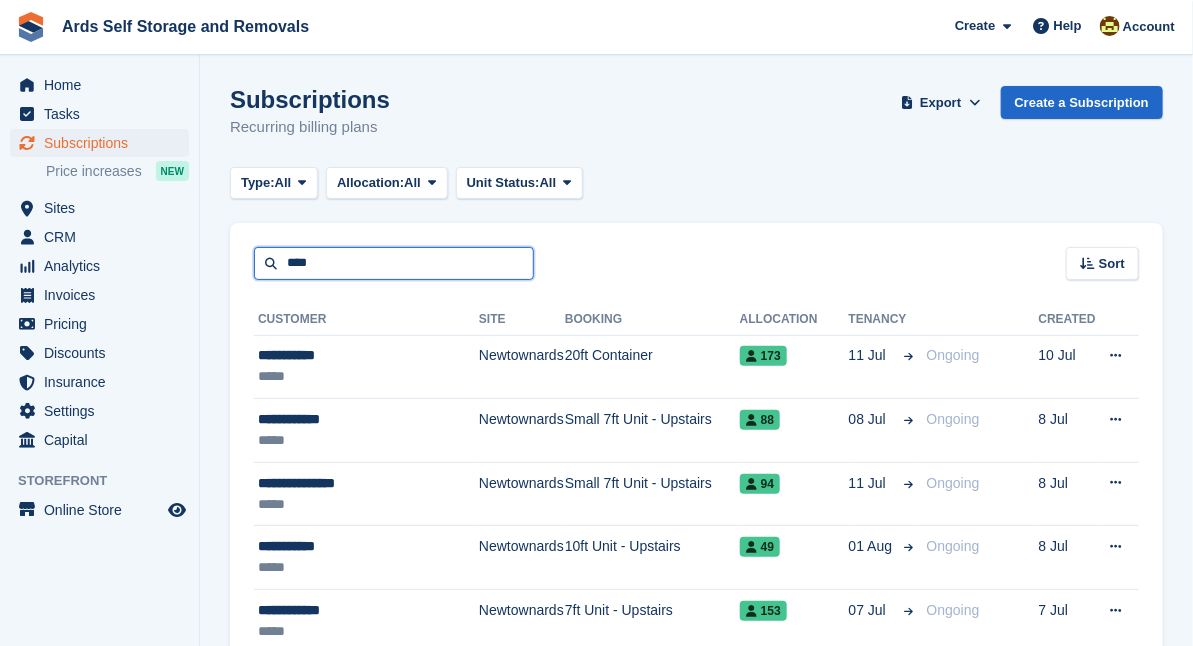 type on "****" 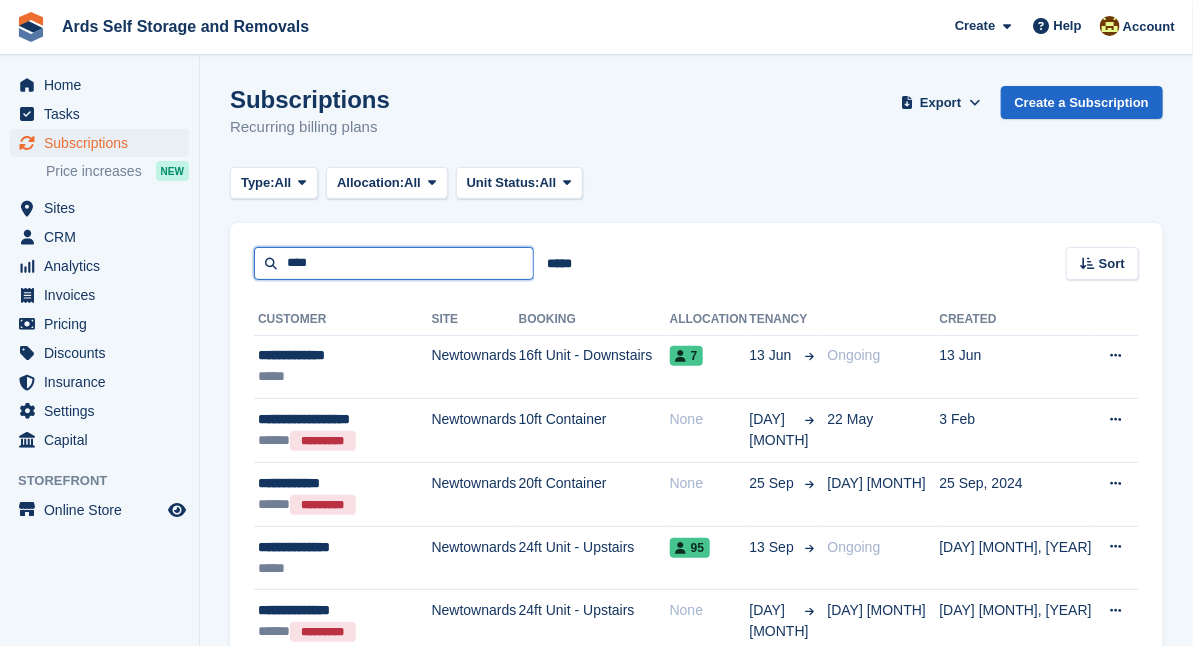 drag, startPoint x: 286, startPoint y: 261, endPoint x: 321, endPoint y: 262, distance: 35.014282 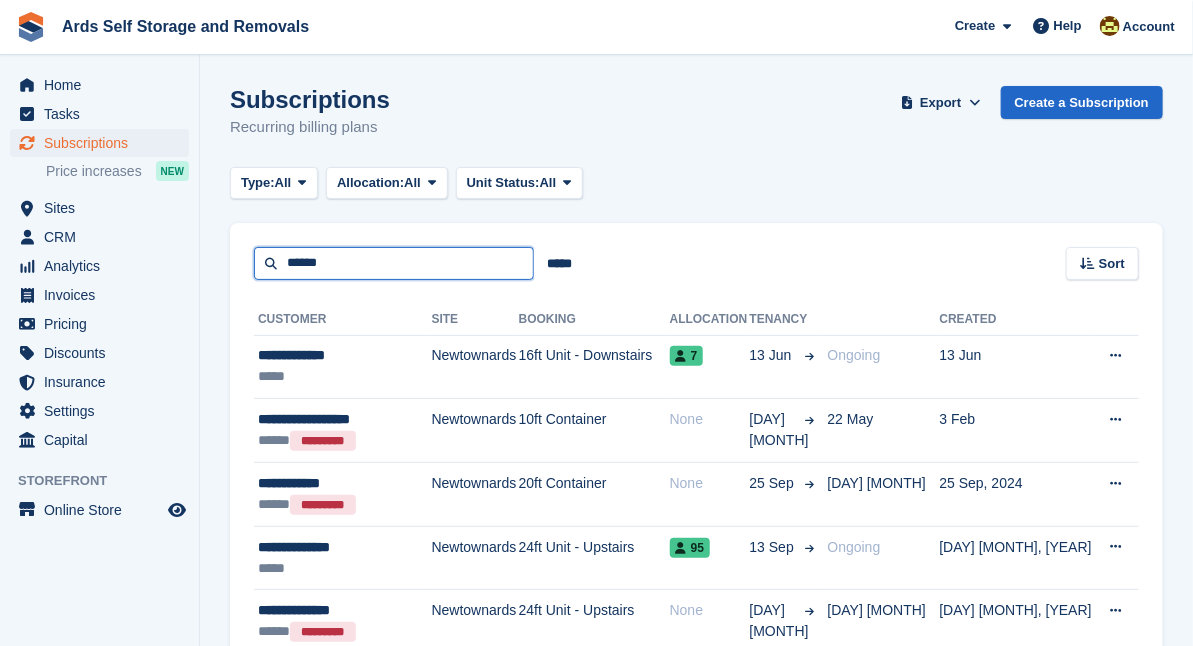 type on "******" 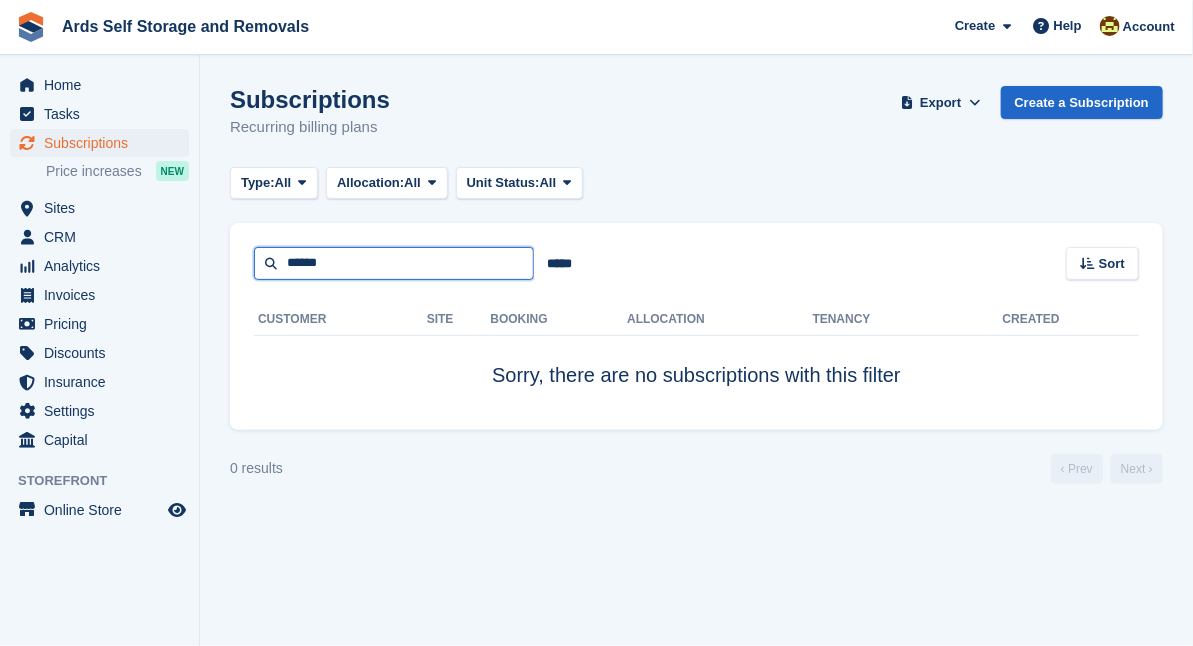 drag, startPoint x: 285, startPoint y: 262, endPoint x: 340, endPoint y: 265, distance: 55.081757 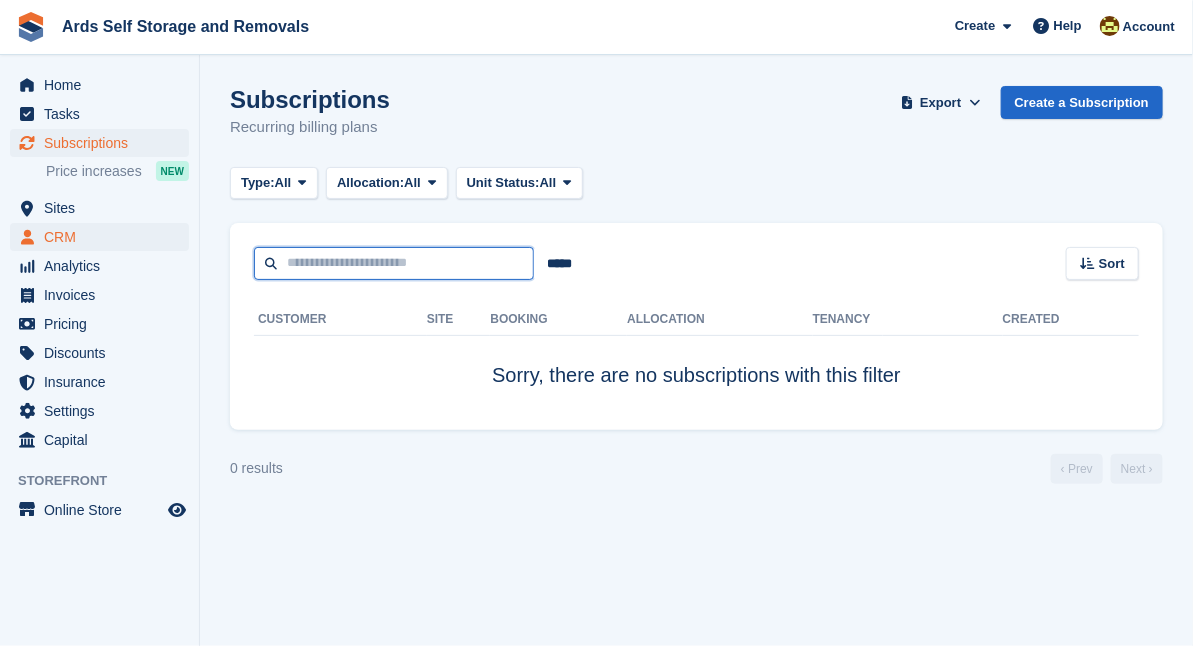 type 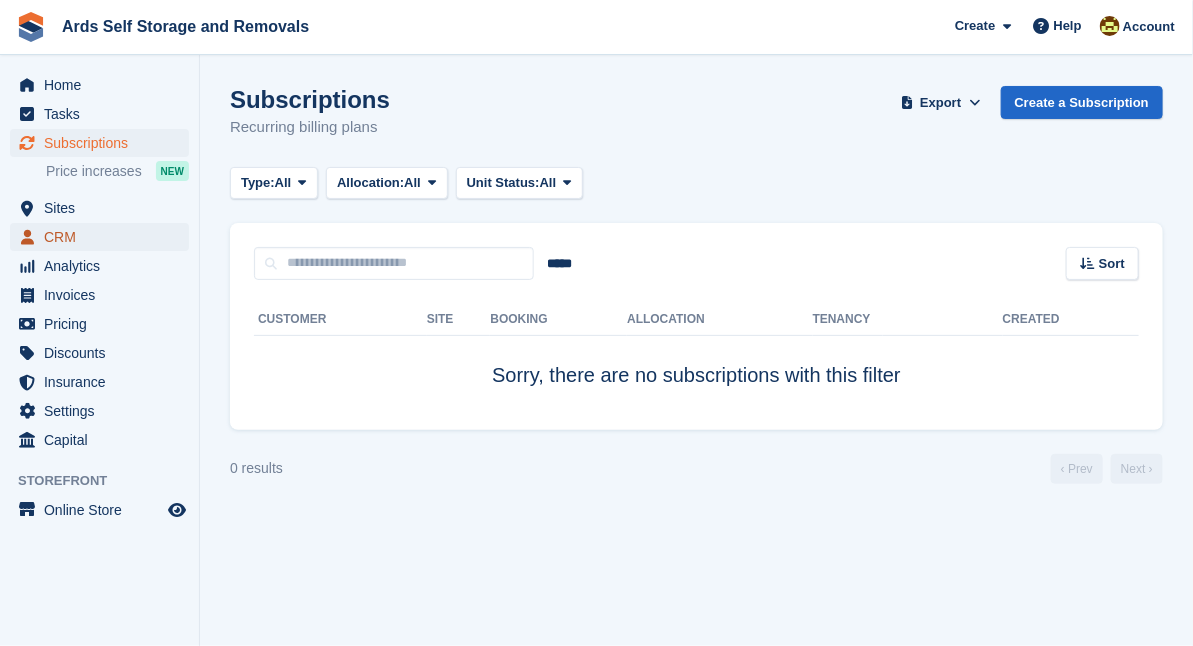 click on "CRM" at bounding box center [104, 237] 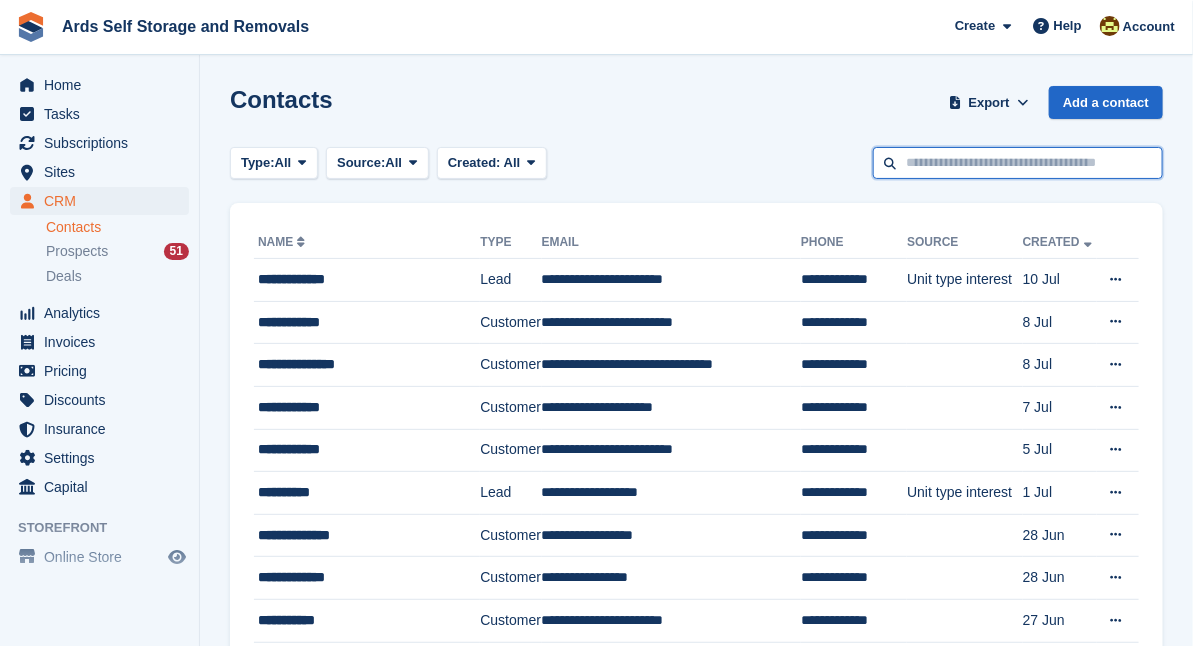 click at bounding box center (1018, 163) 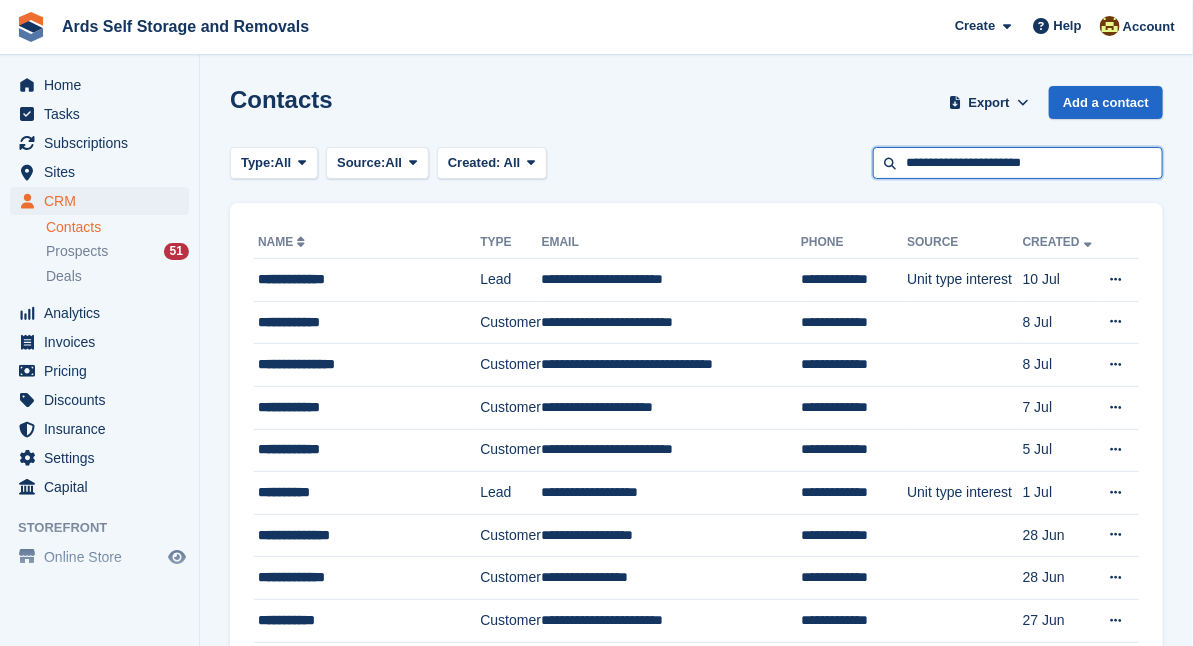 type on "**********" 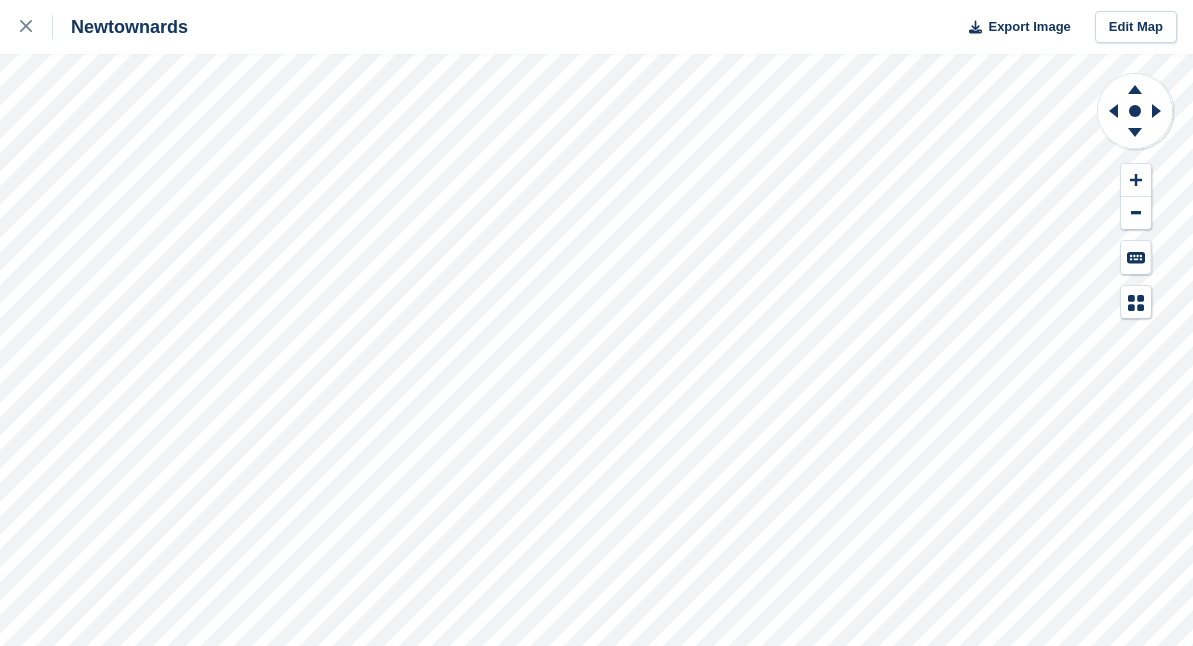 scroll, scrollTop: 0, scrollLeft: 0, axis: both 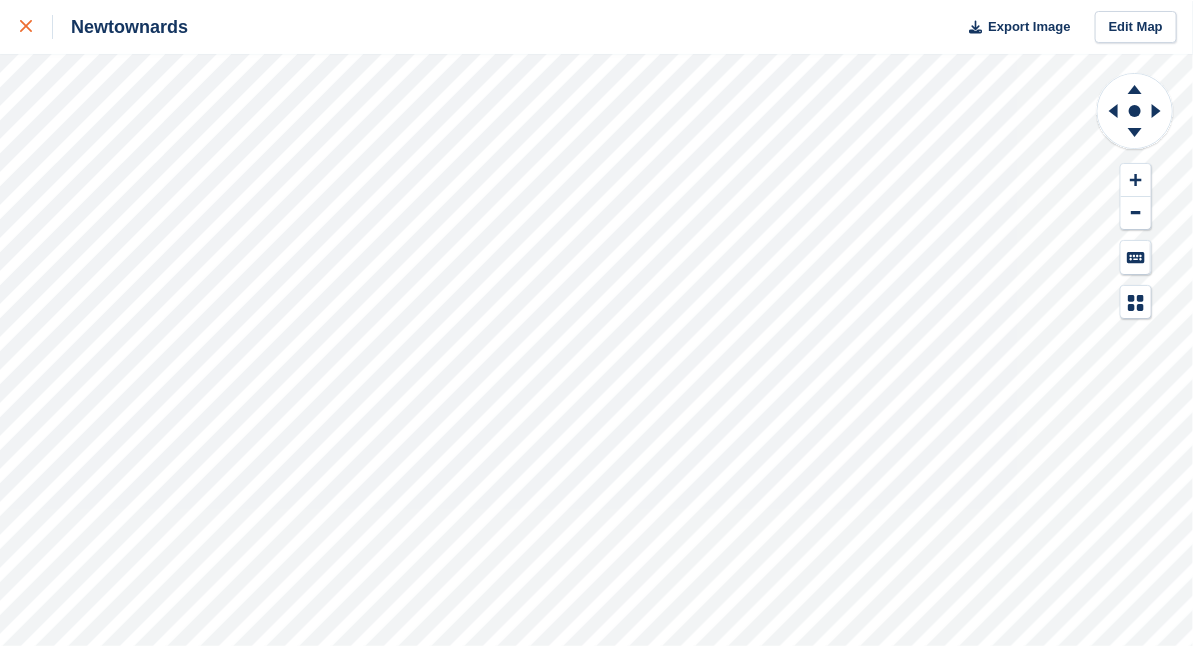 click 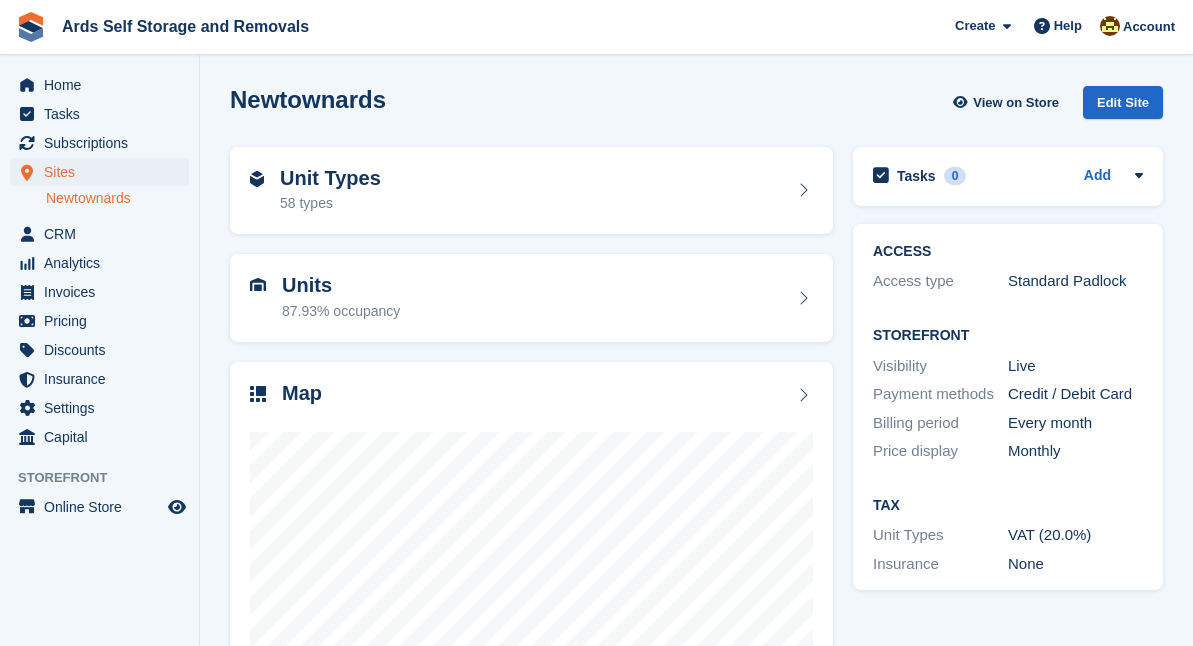 scroll, scrollTop: 0, scrollLeft: 0, axis: both 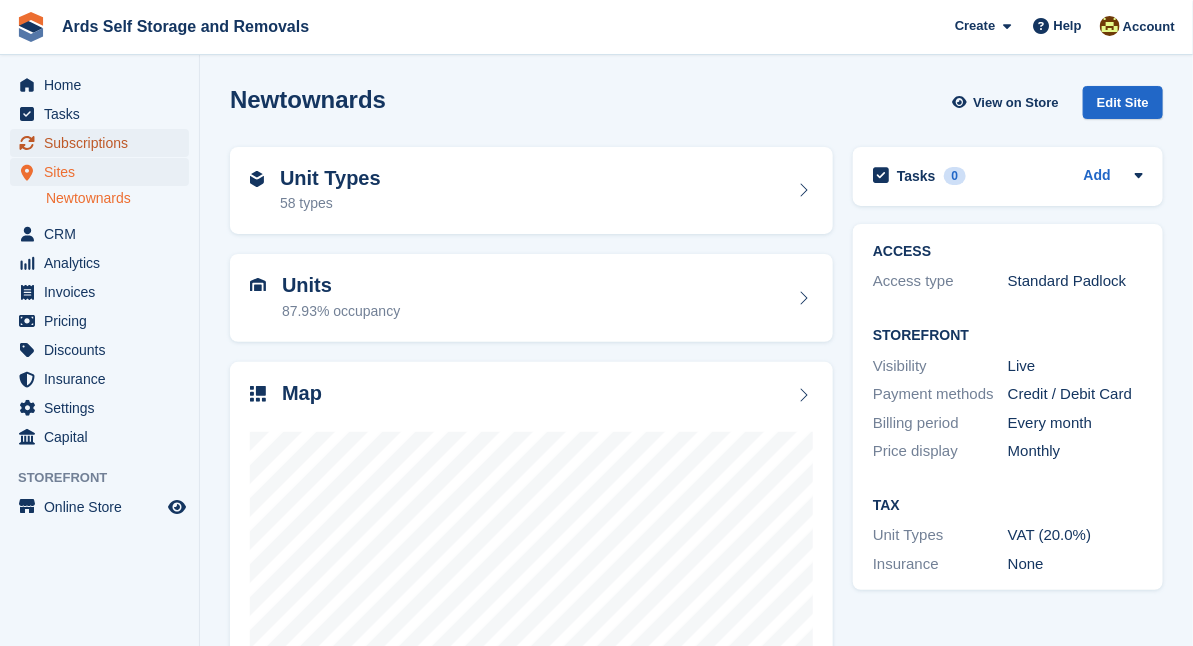 click on "Subscriptions" at bounding box center (104, 143) 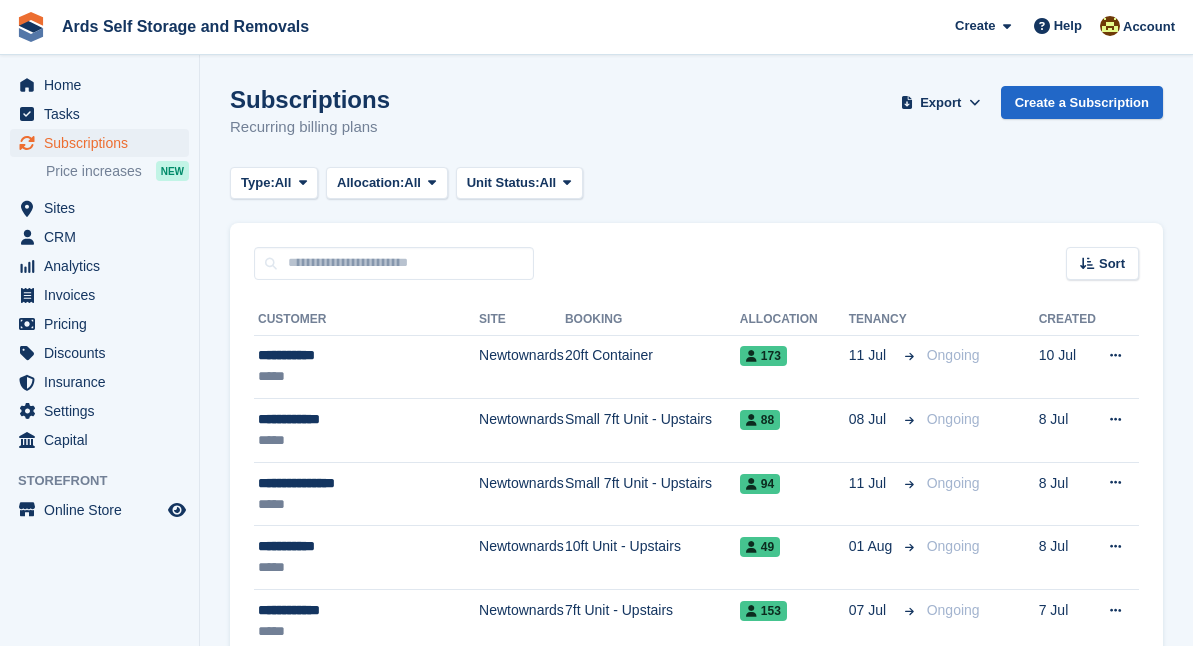 scroll, scrollTop: 0, scrollLeft: 0, axis: both 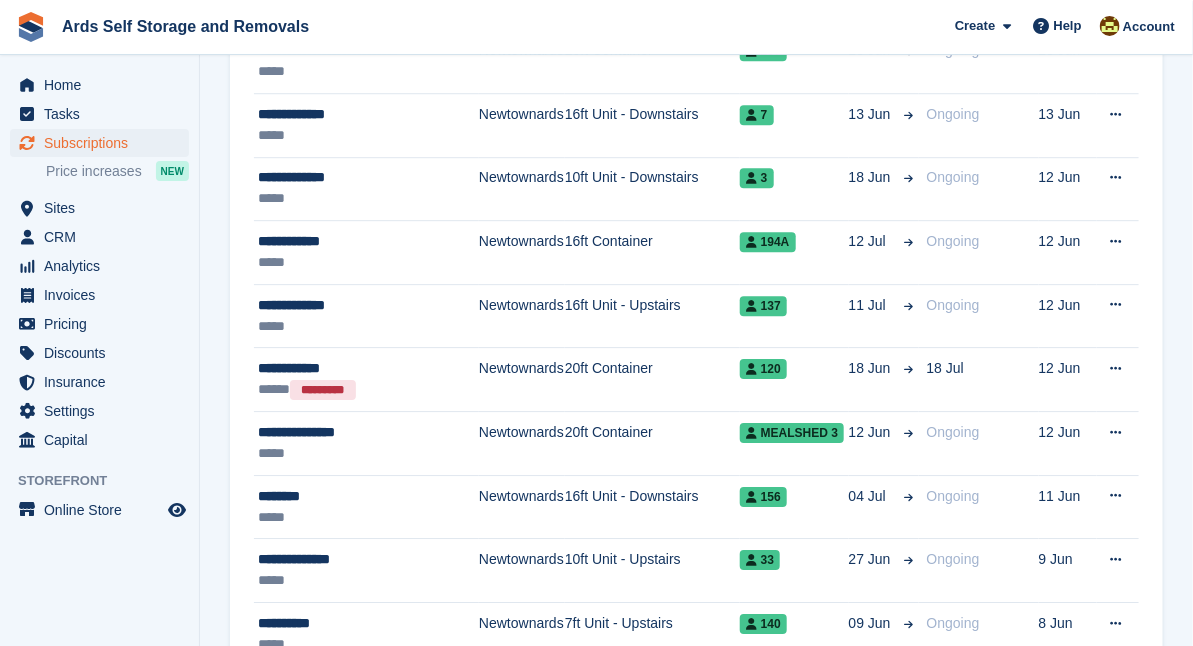 drag, startPoint x: 1166, startPoint y: 426, endPoint x: 1200, endPoint y: 418, distance: 34.928497 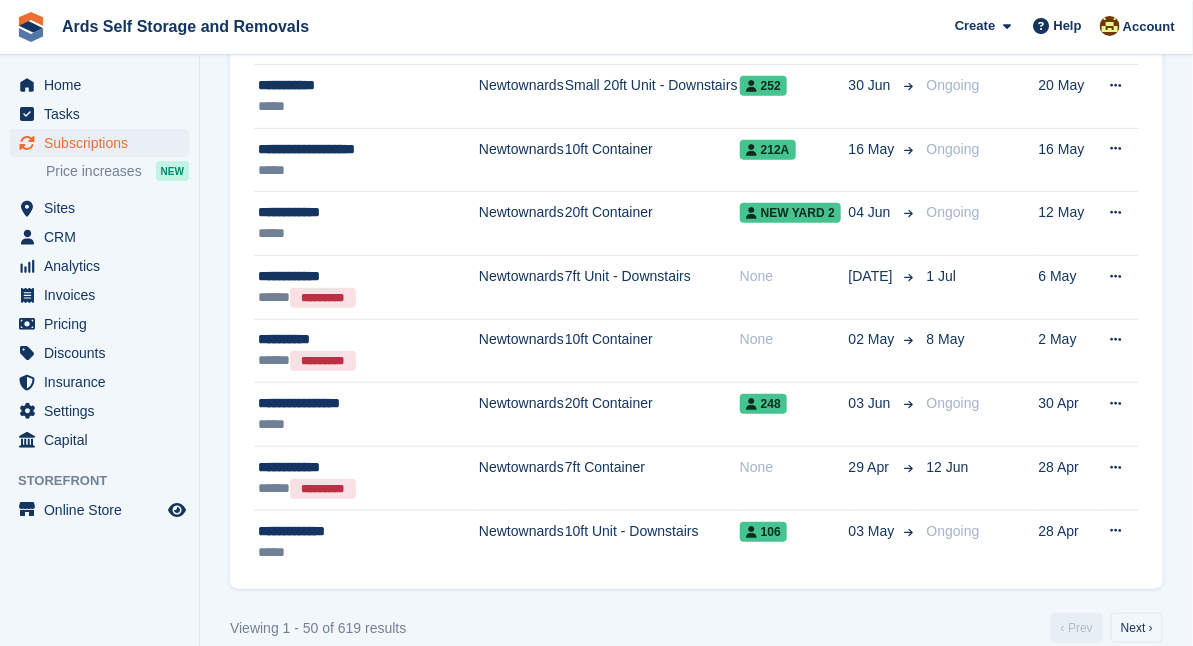 scroll, scrollTop: 2955, scrollLeft: 0, axis: vertical 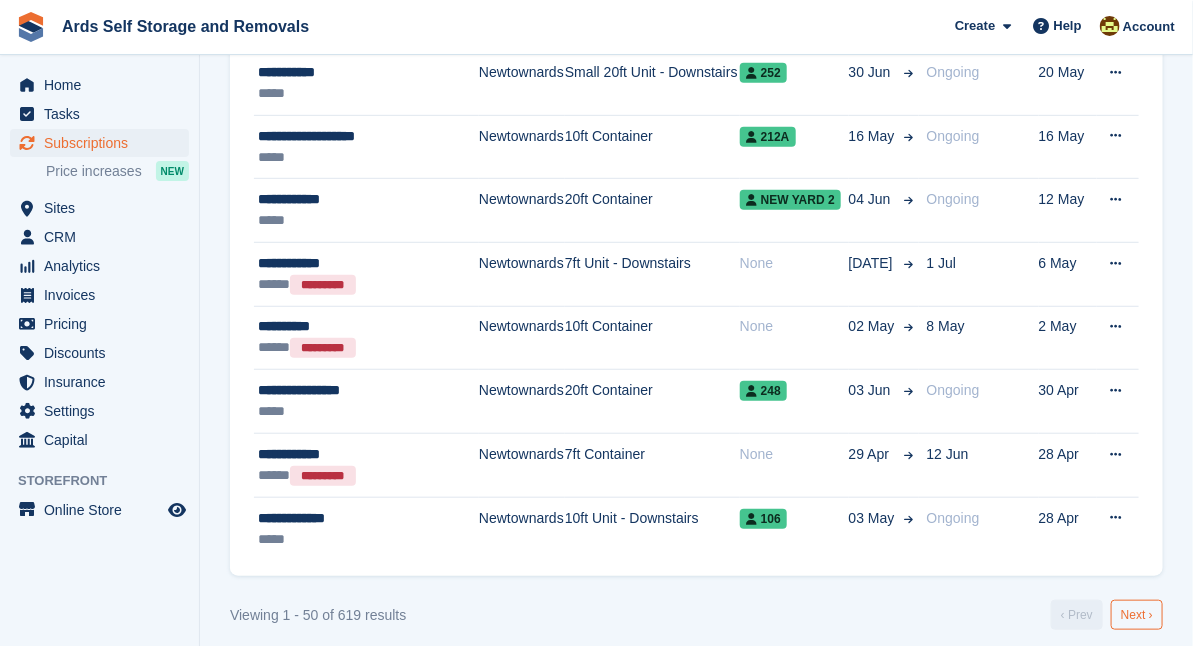 click on "Next ›" at bounding box center [1137, 615] 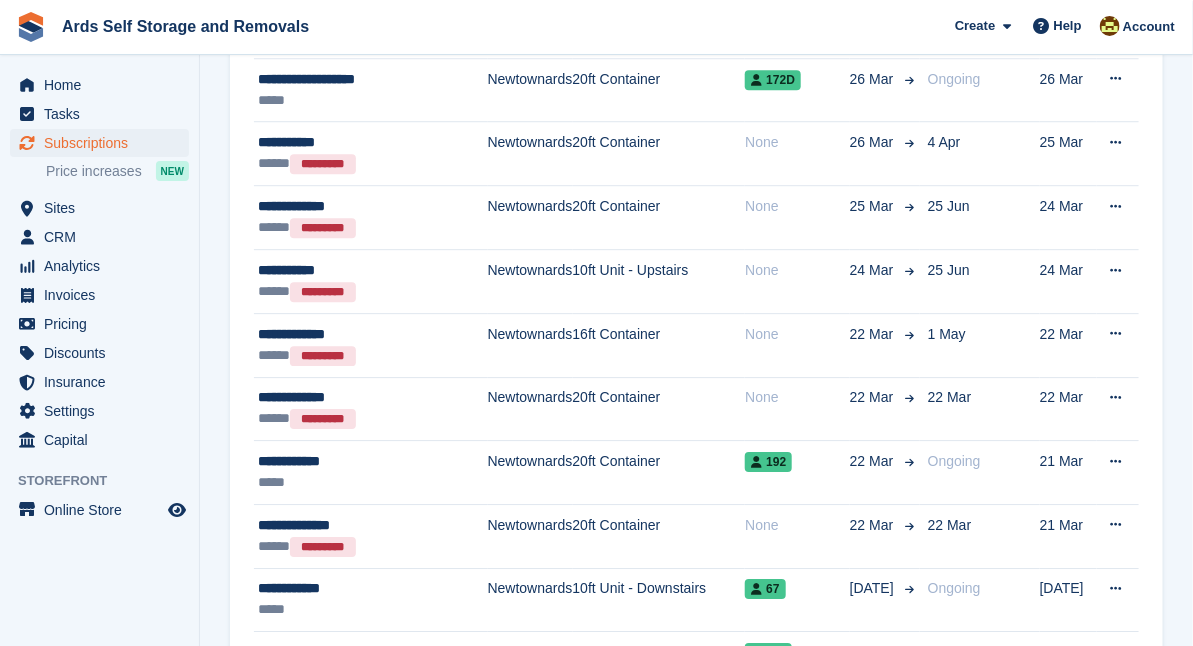 scroll, scrollTop: 0, scrollLeft: 0, axis: both 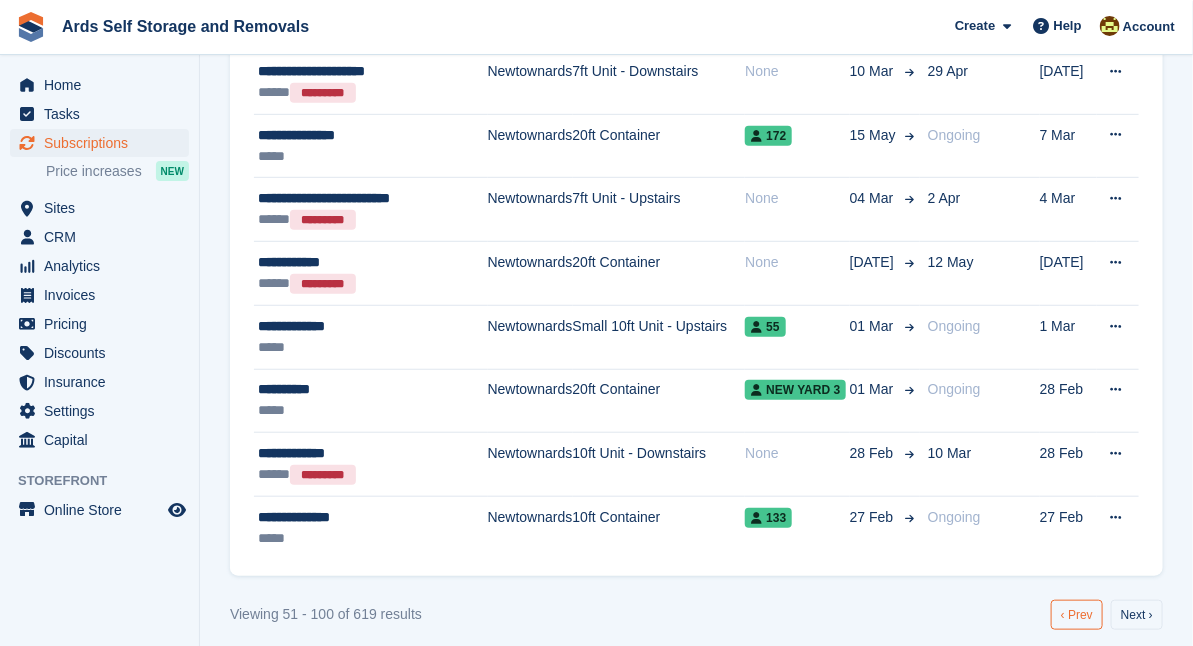 click on "‹ Prev" at bounding box center (1077, 615) 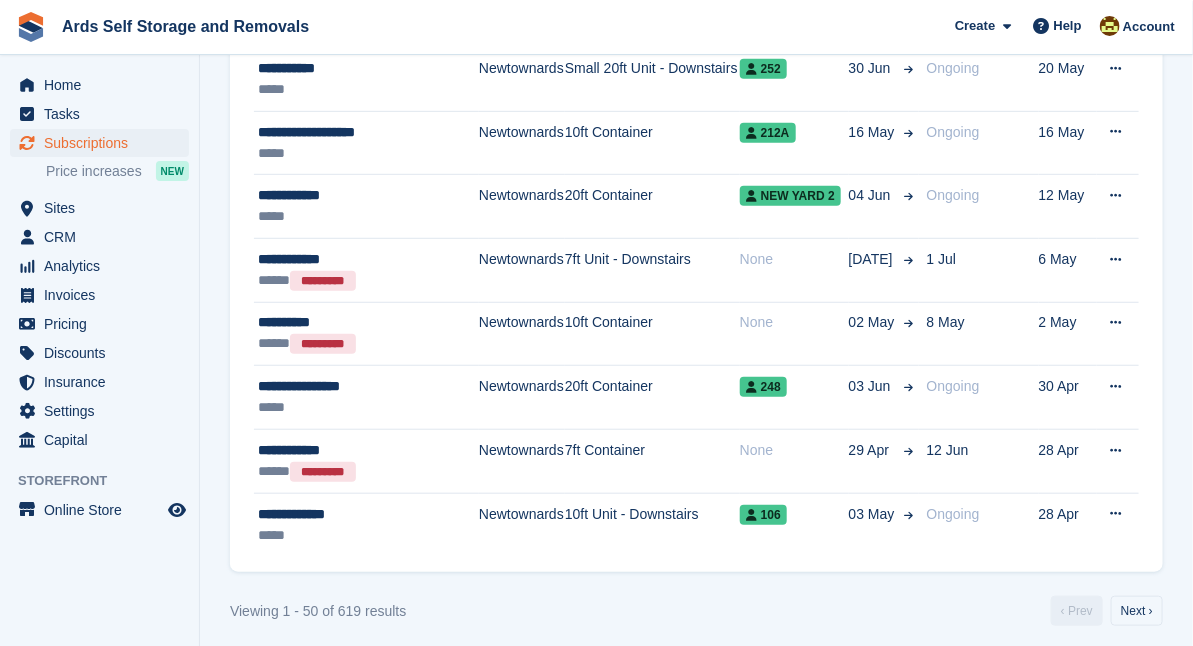scroll, scrollTop: 2955, scrollLeft: 0, axis: vertical 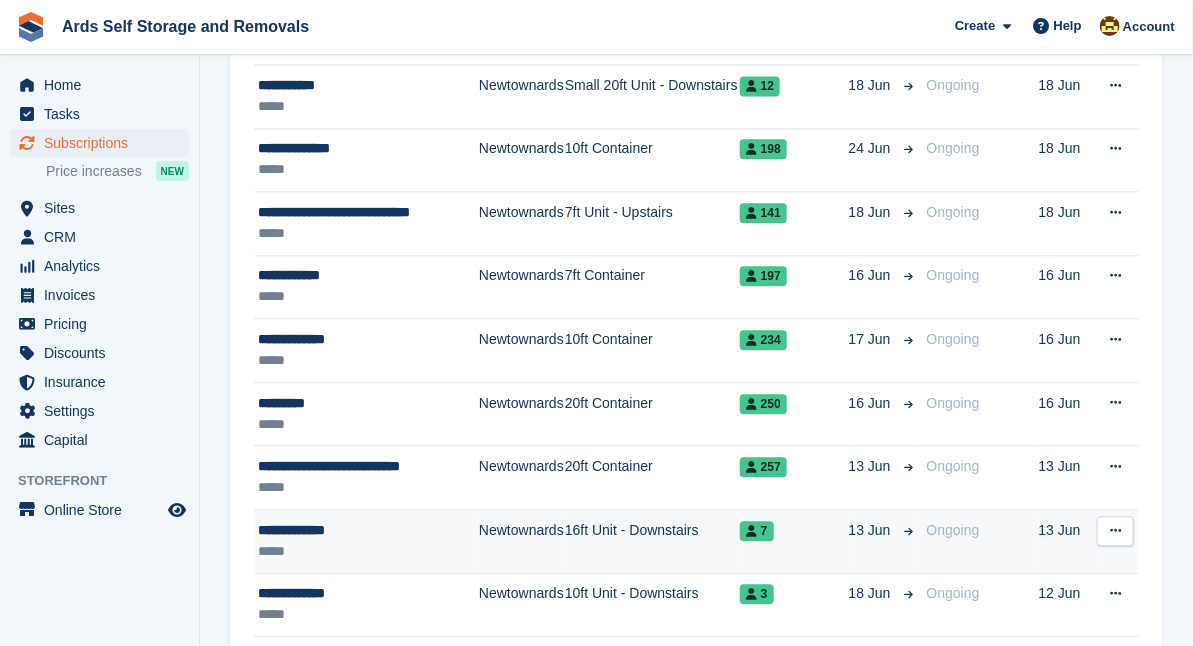 click on "7" at bounding box center [757, 531] 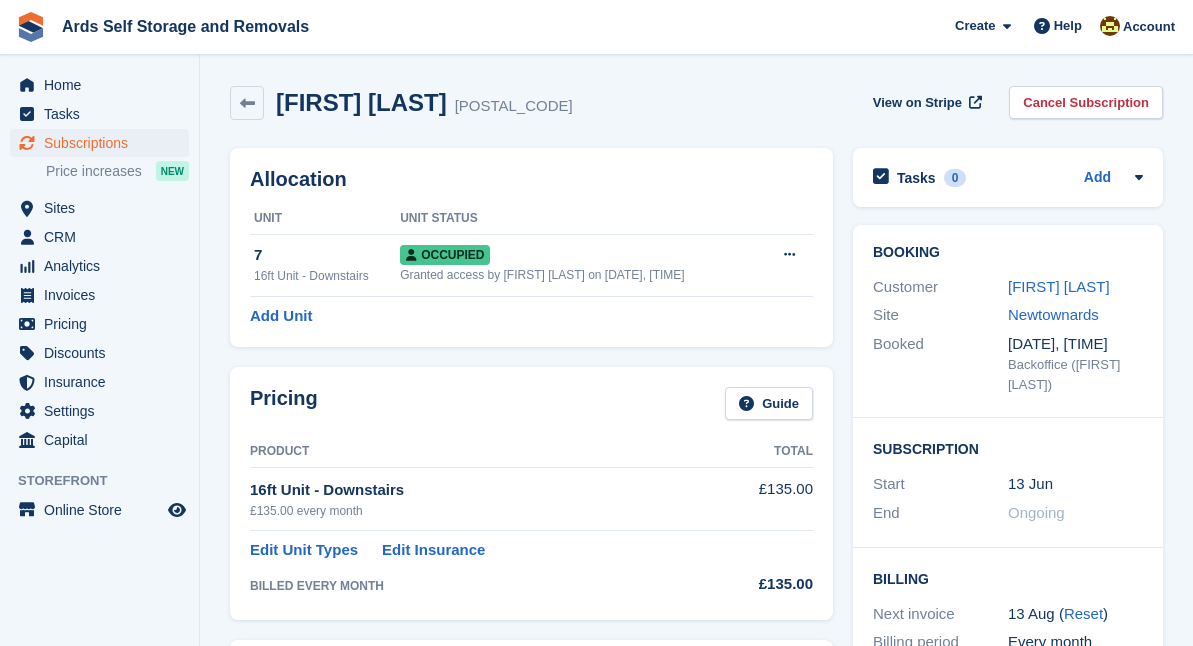 scroll, scrollTop: 0, scrollLeft: 0, axis: both 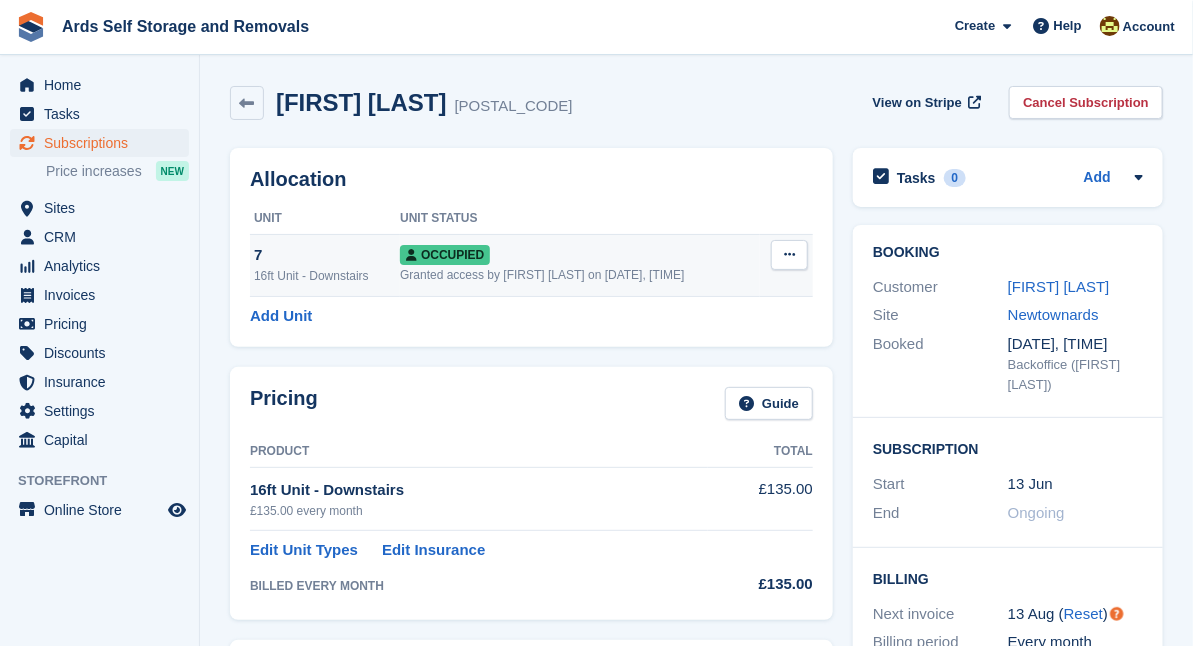 click on "Granted access by [FIRST] [LAST] on [DATE],  [TIME]" at bounding box center (580, 275) 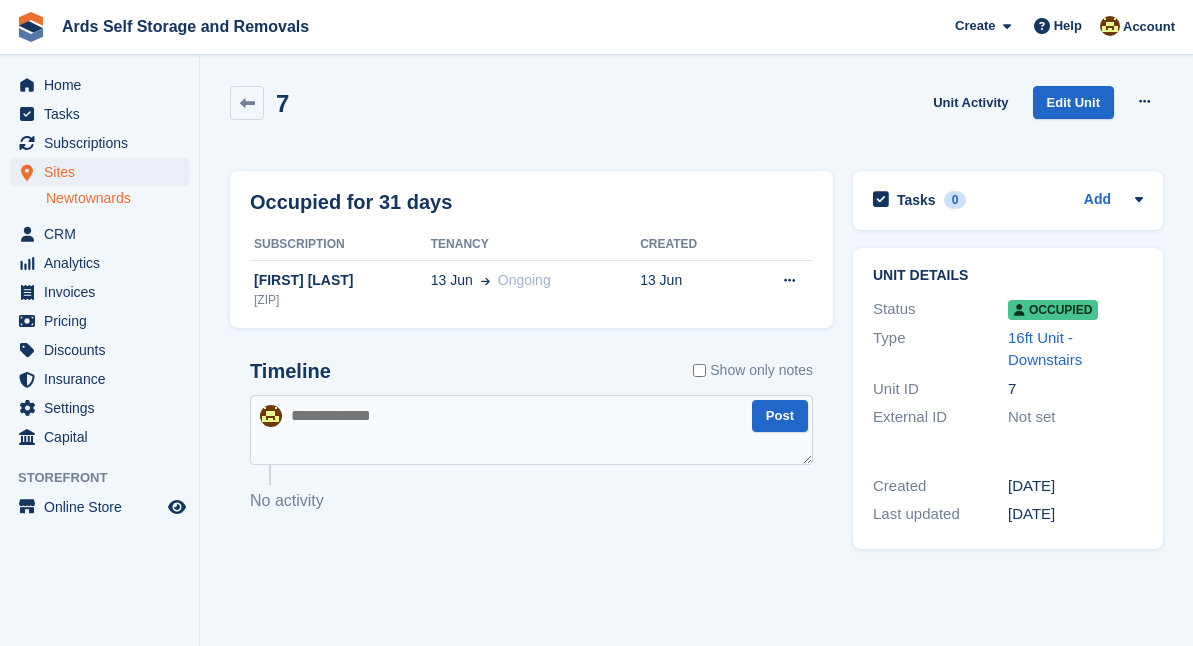 scroll, scrollTop: 0, scrollLeft: 0, axis: both 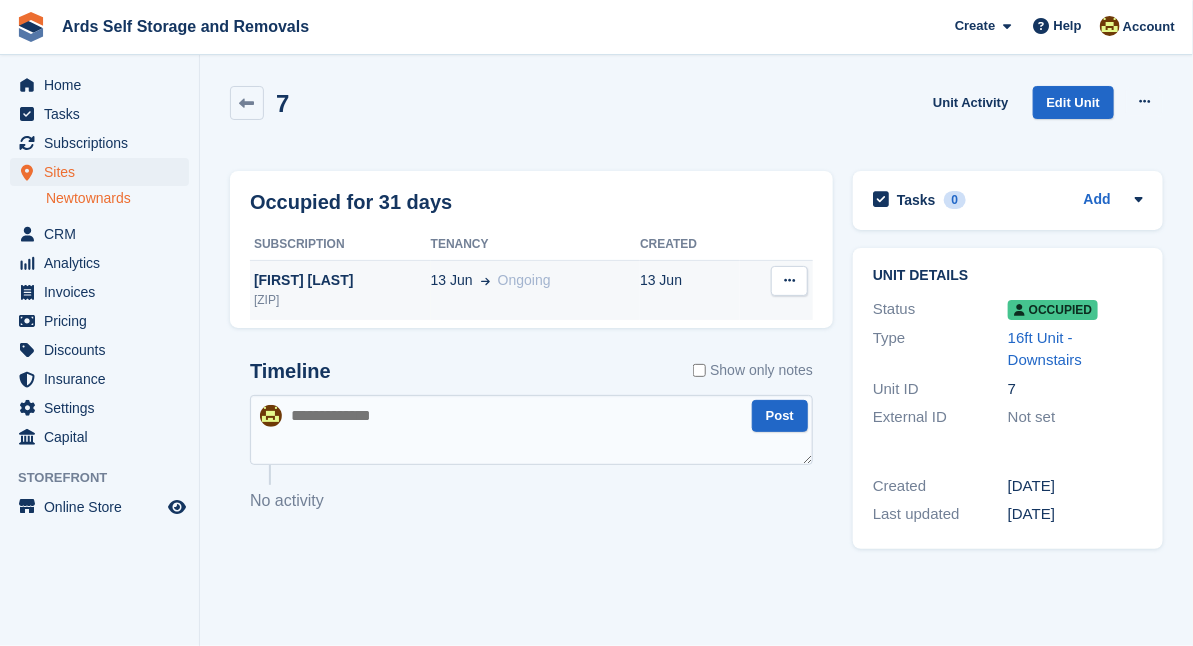 click on "13 Jun" at bounding box center (452, 280) 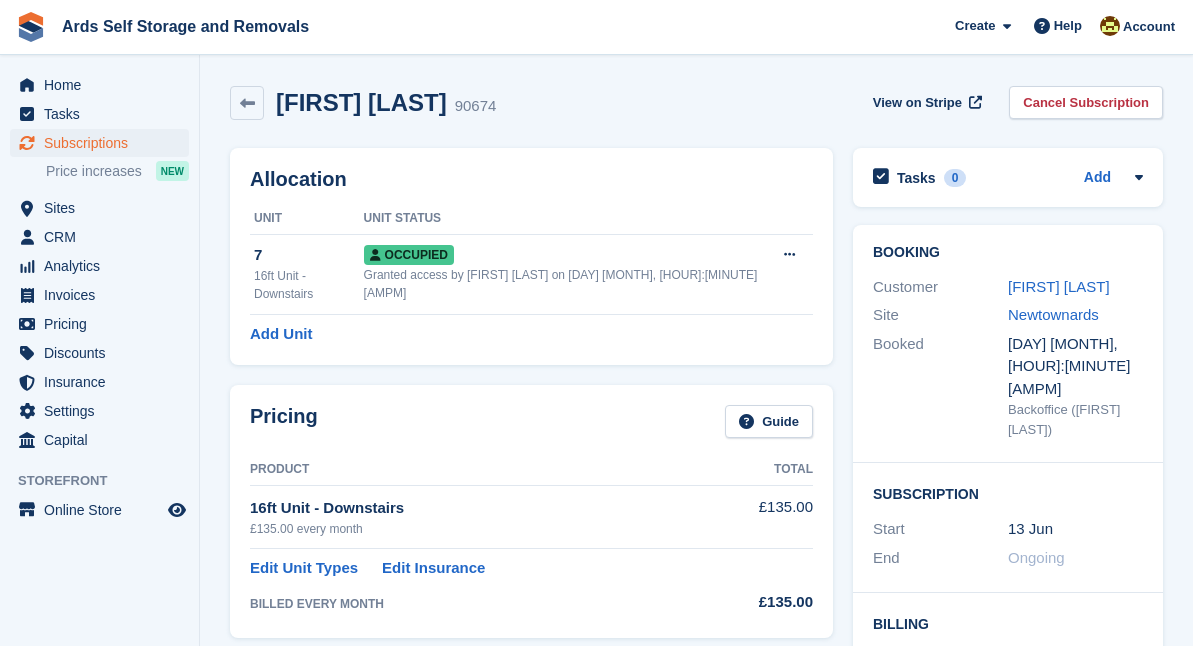 scroll, scrollTop: 0, scrollLeft: 0, axis: both 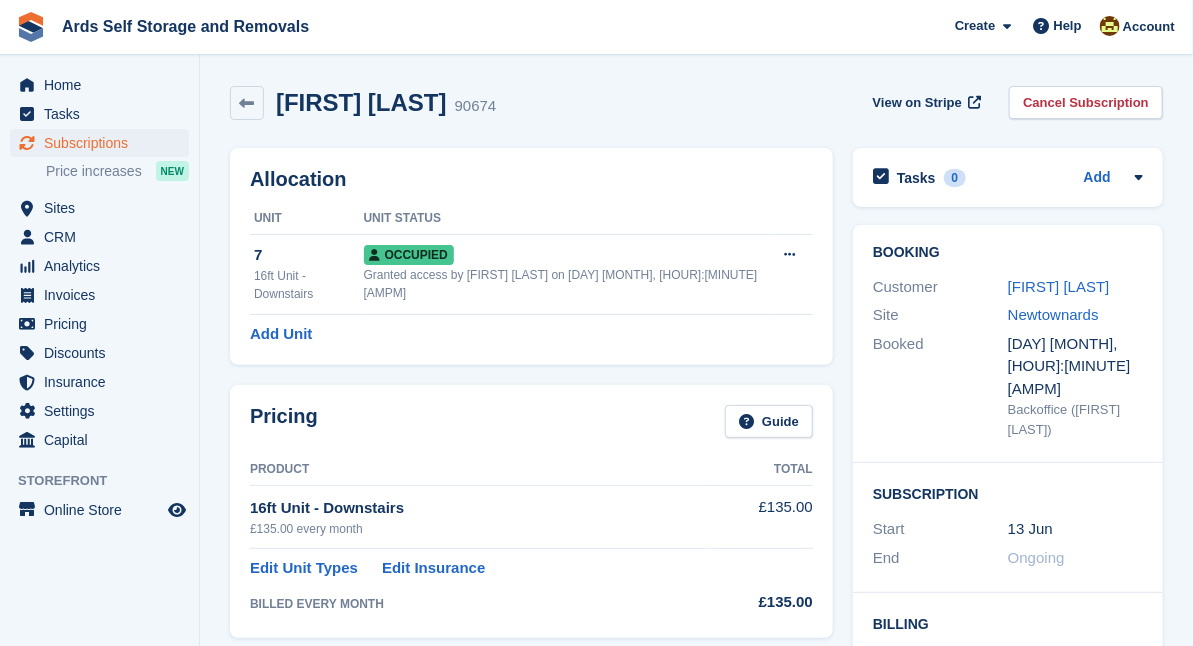 click on "Booking
Customer
[FIRST] [LAST]
Site
[CITY]
Booked
[DAY] [MONTH], [HOUR]:[MINUTE] [AMPM]
Backoffice ([FIRST] [LAST])
Subscription
Start
[DAY] [MONTH]
End
Ongoing
Billing
Next invoice
[DAY] [MONTH]
( Reset )
Billing period
Every month
Discount
-
Order number
Add" at bounding box center [1008, 527] 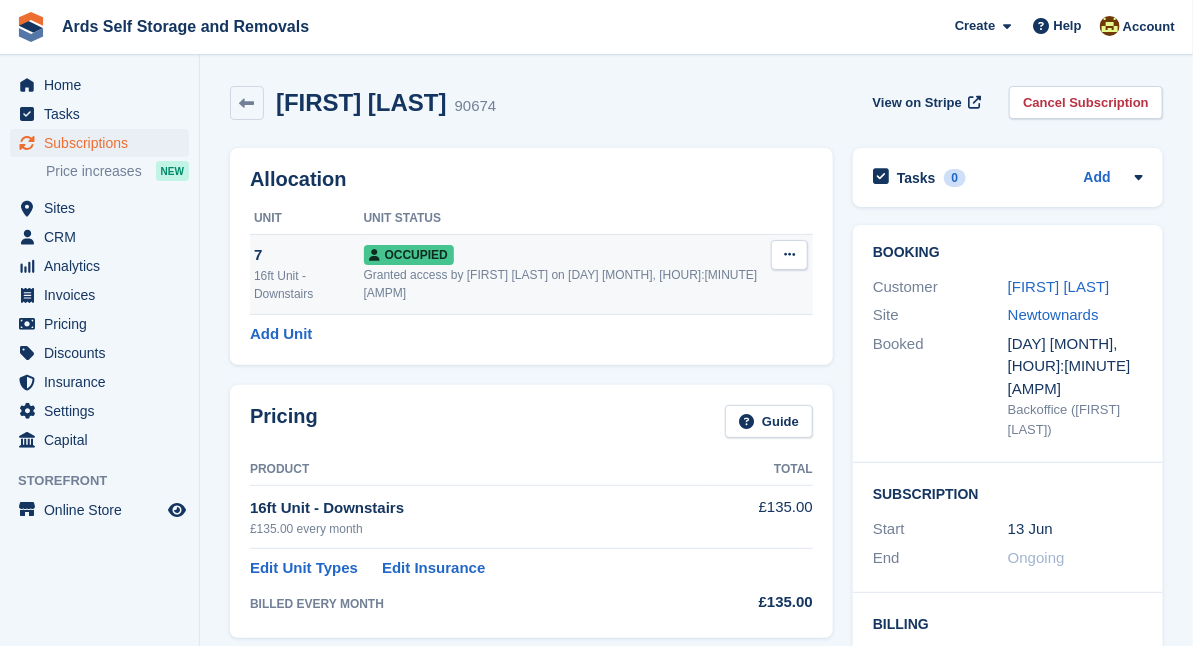 click on "Occupied" at bounding box center [409, 255] 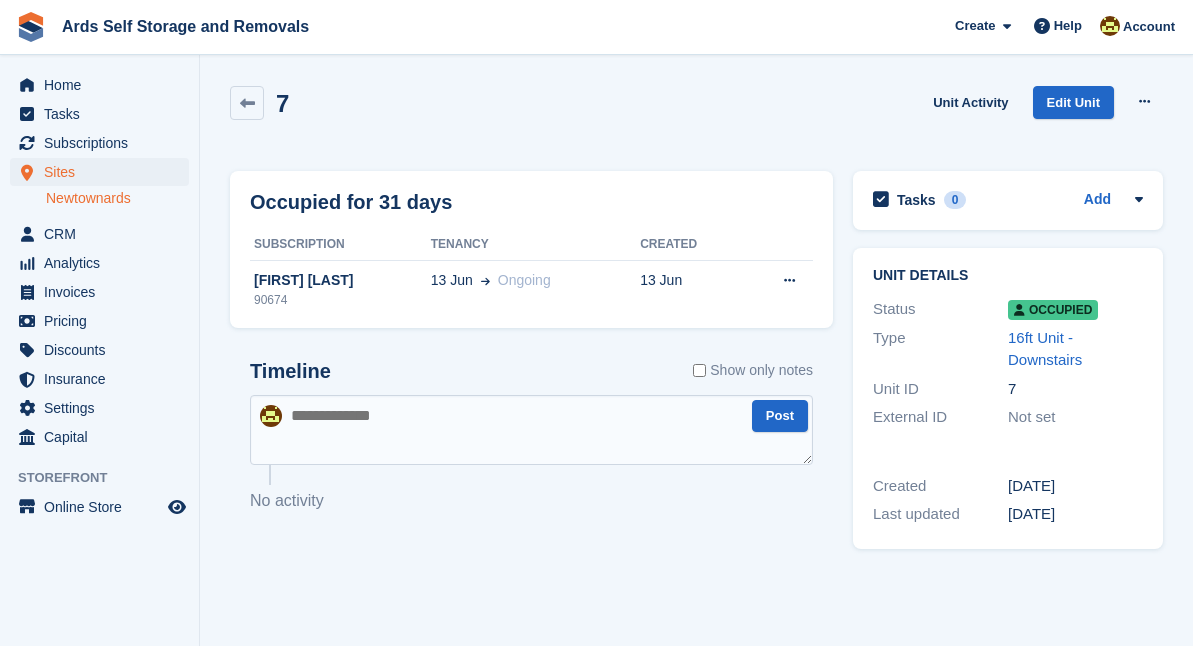 scroll, scrollTop: 0, scrollLeft: 0, axis: both 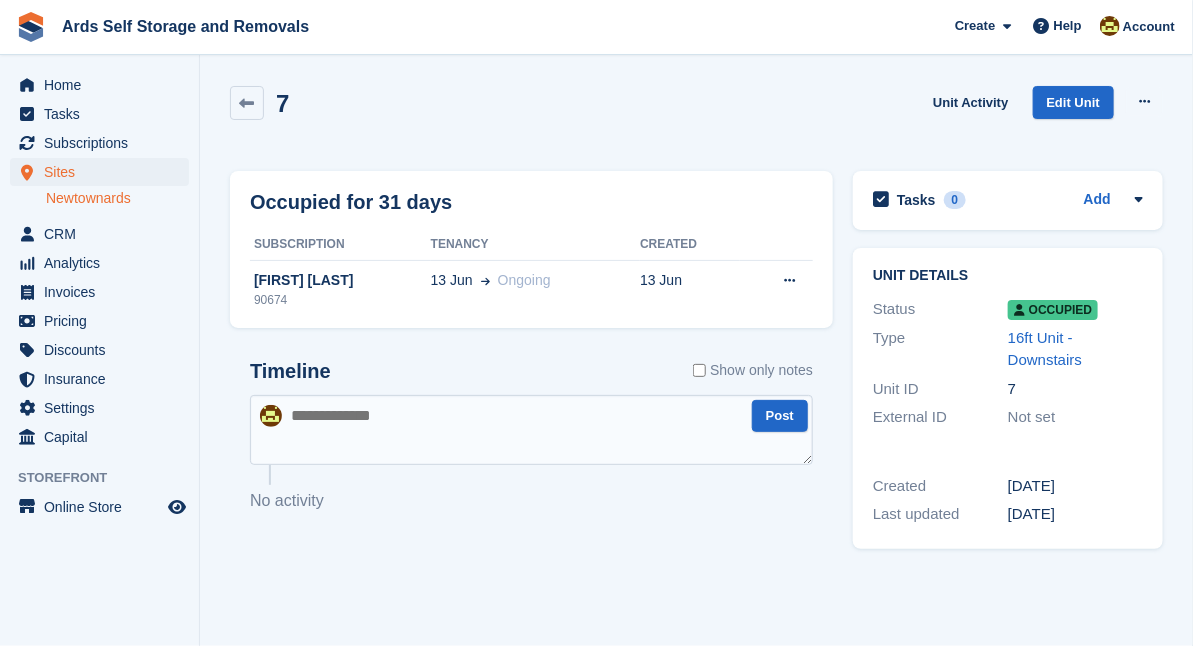click on "Unit details
Status
Occupied
Type
16ft Unit - Downstairs
Unit ID
7
External ID
Not set
Created
26 Sep 2023
Last updated
13 Jun 2025" at bounding box center [1008, 398] 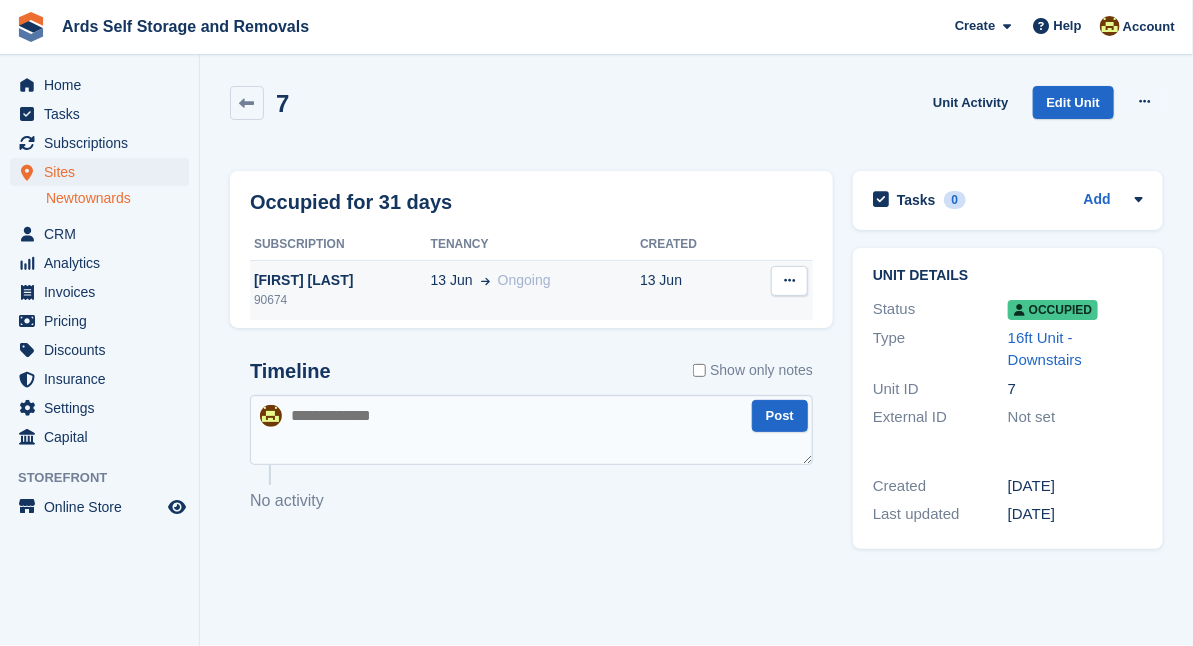 click on "Jonathan Bell" at bounding box center [340, 280] 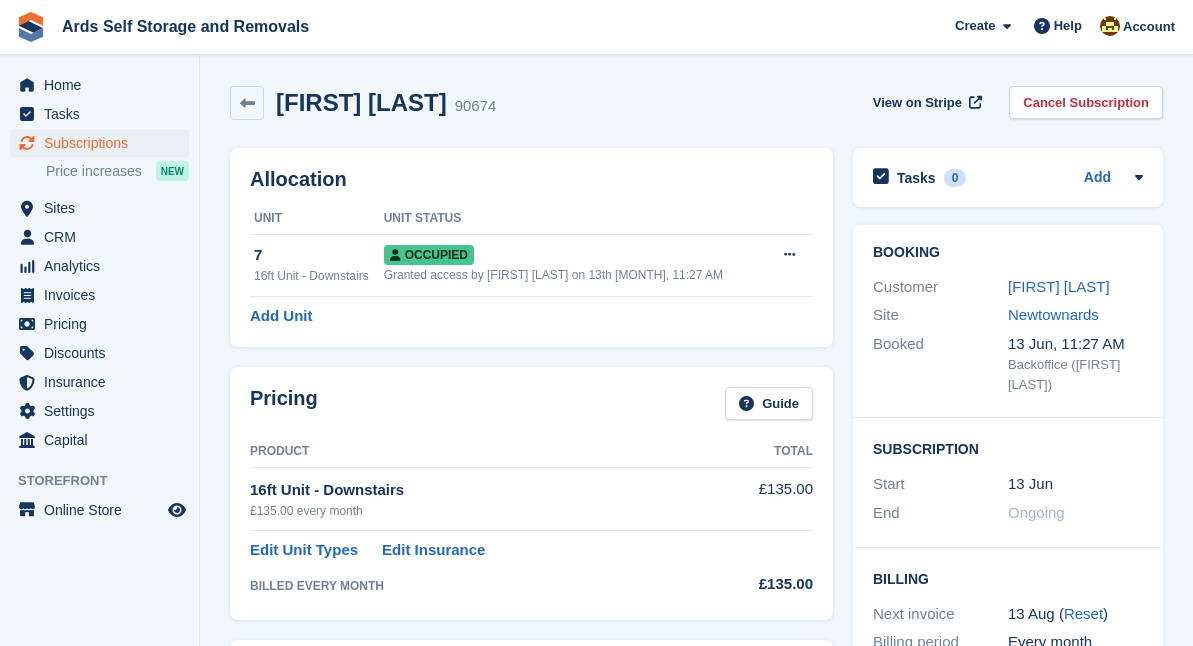 scroll, scrollTop: 0, scrollLeft: 0, axis: both 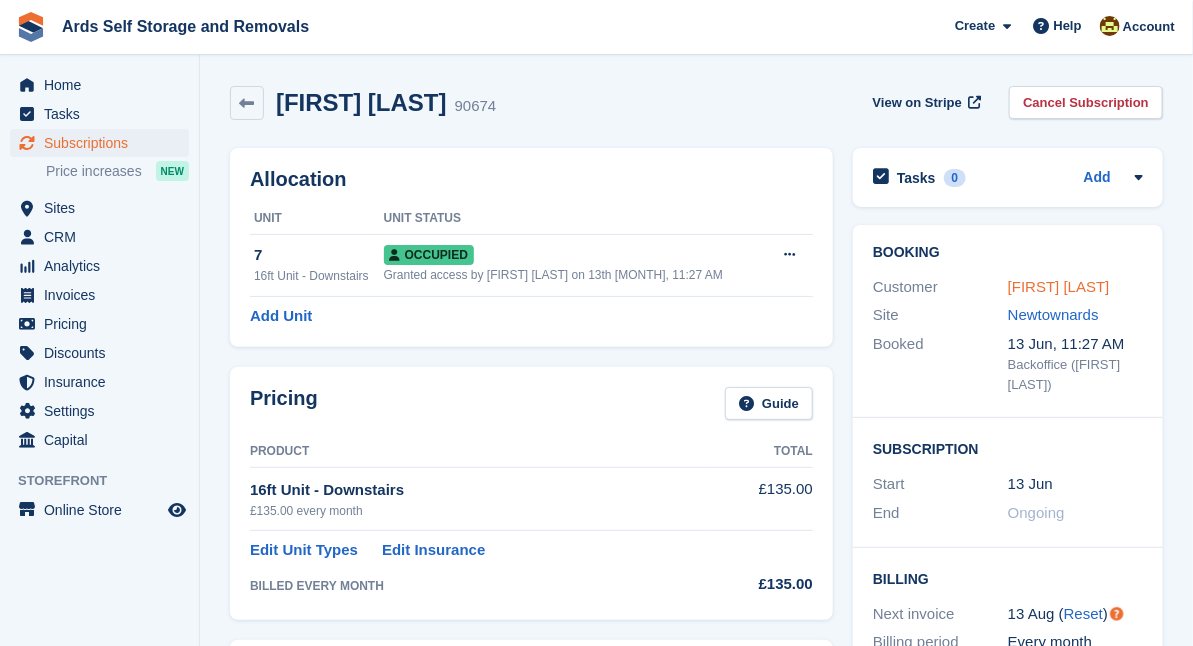 click on "[FIRST] [LAST]" at bounding box center [1059, 286] 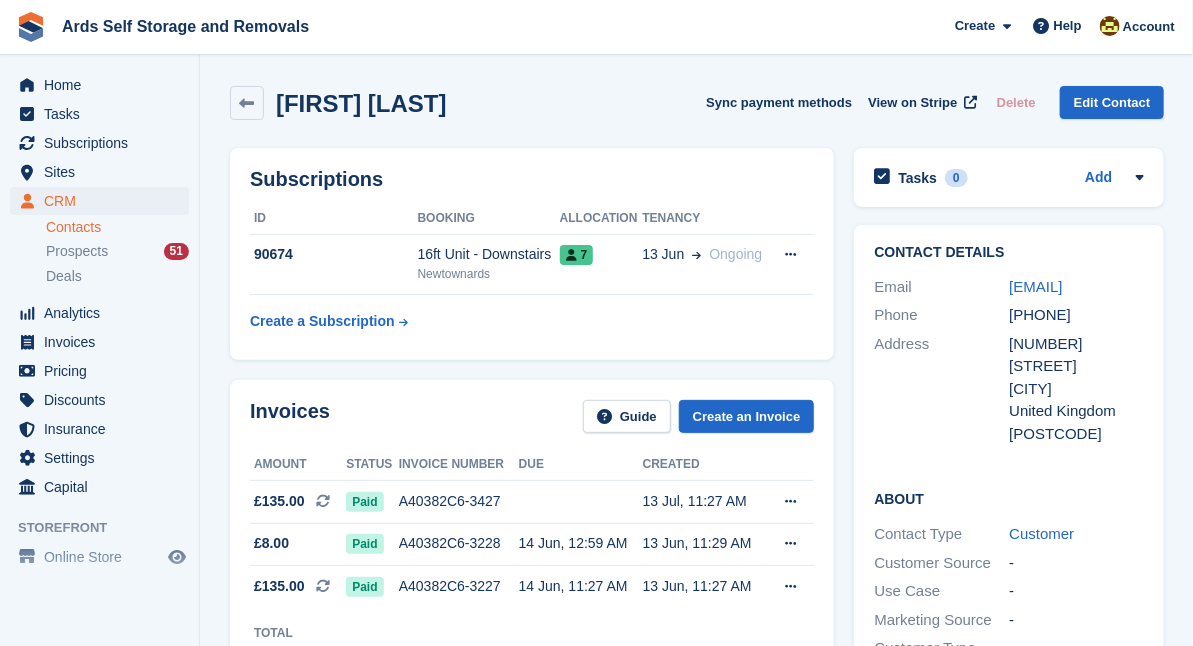 click on "Invoices
Guide
Create an Invoice
Amount
Status
Invoice number
Due
Created
£135.00
This is a recurring subscription invoice.
Paid
A40382C6-3427
13 Jul, 11:27 AM" at bounding box center (532, 531) 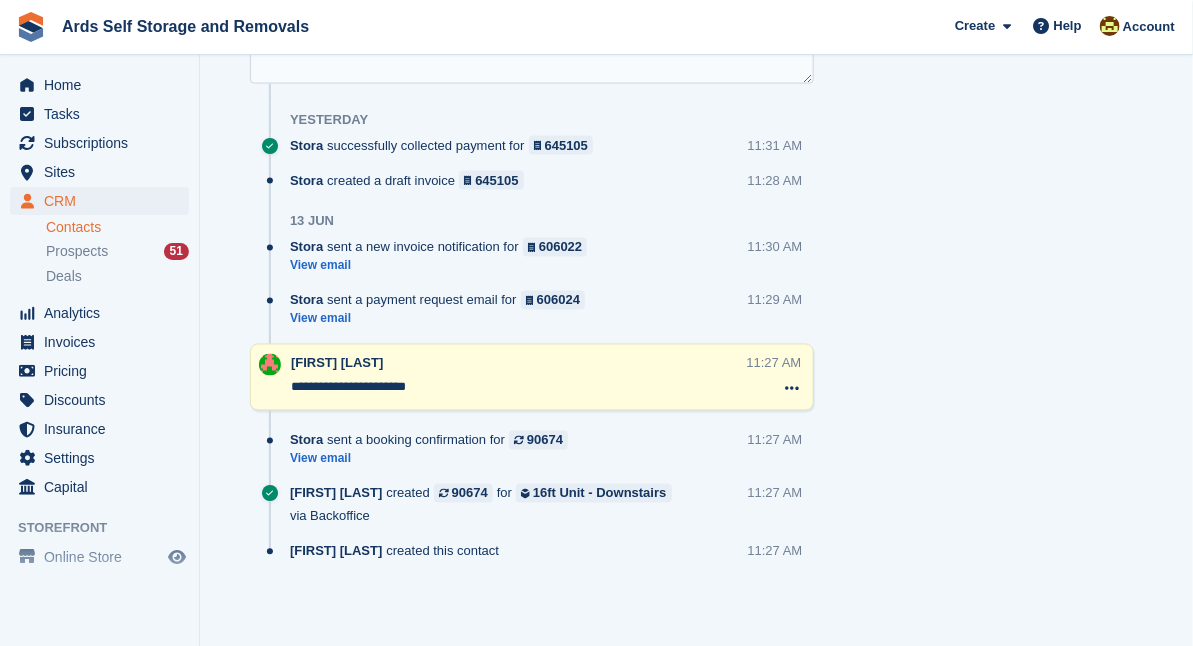 scroll, scrollTop: 1105, scrollLeft: 0, axis: vertical 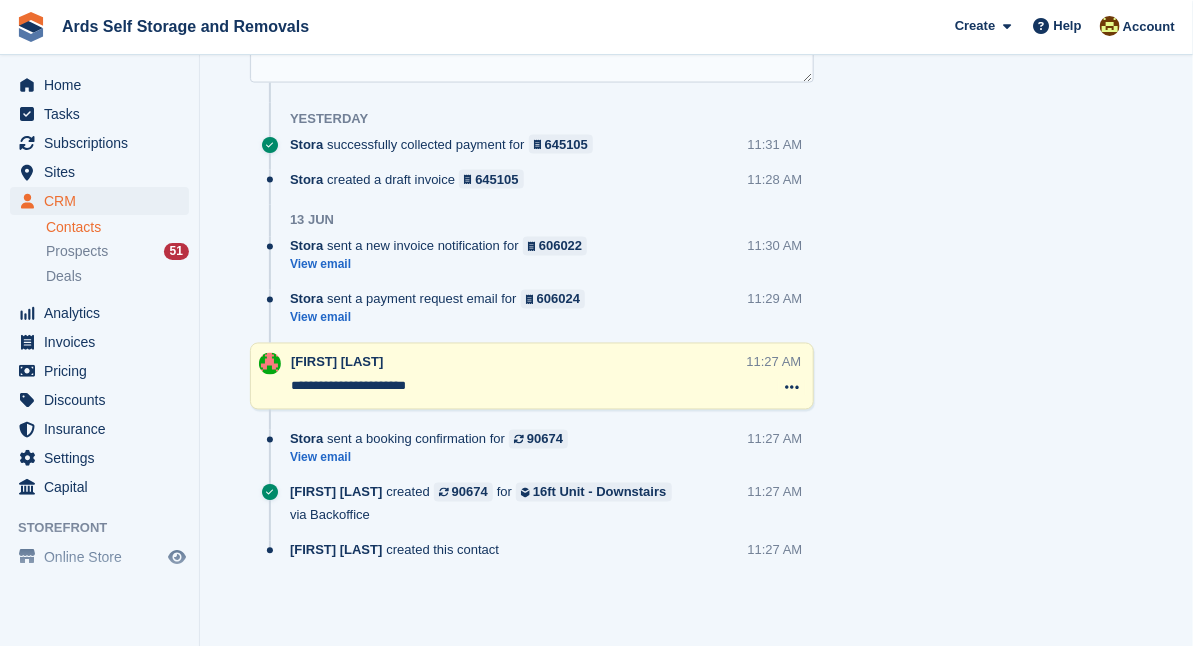 click on "Subscriptions
ID
Booking
Allocation
Tenancy
90674
16ft Unit - Downstairs
Newtownards
7
13 Jun
Ongoing" at bounding box center [532, -169] 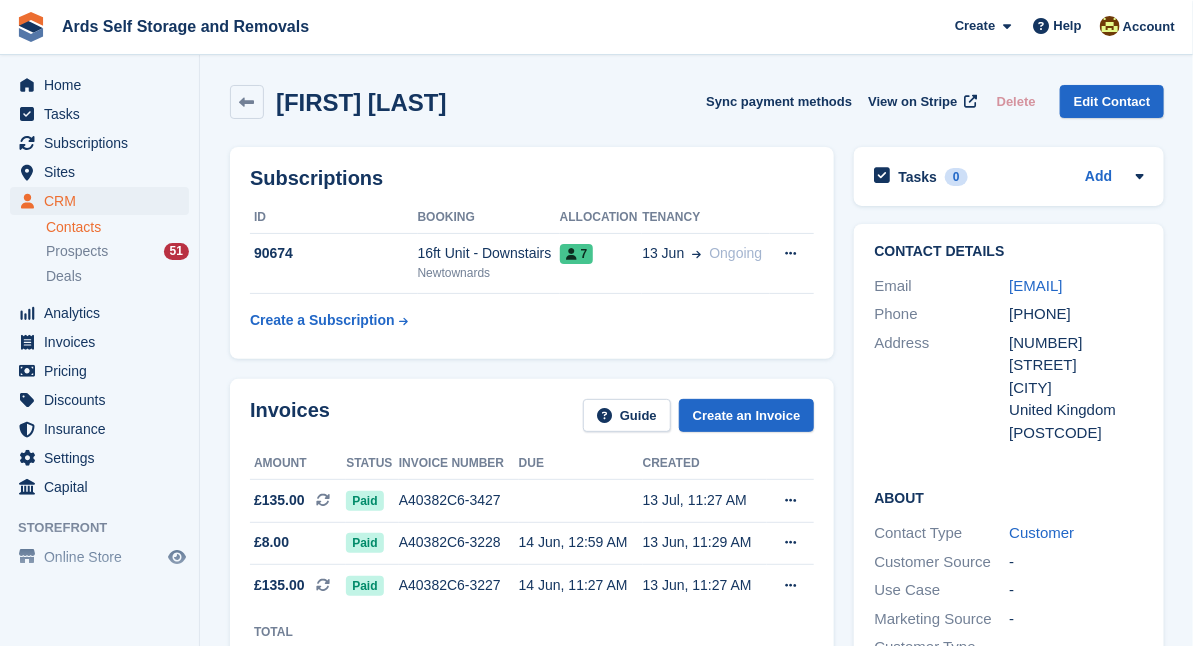 scroll, scrollTop: 0, scrollLeft: 0, axis: both 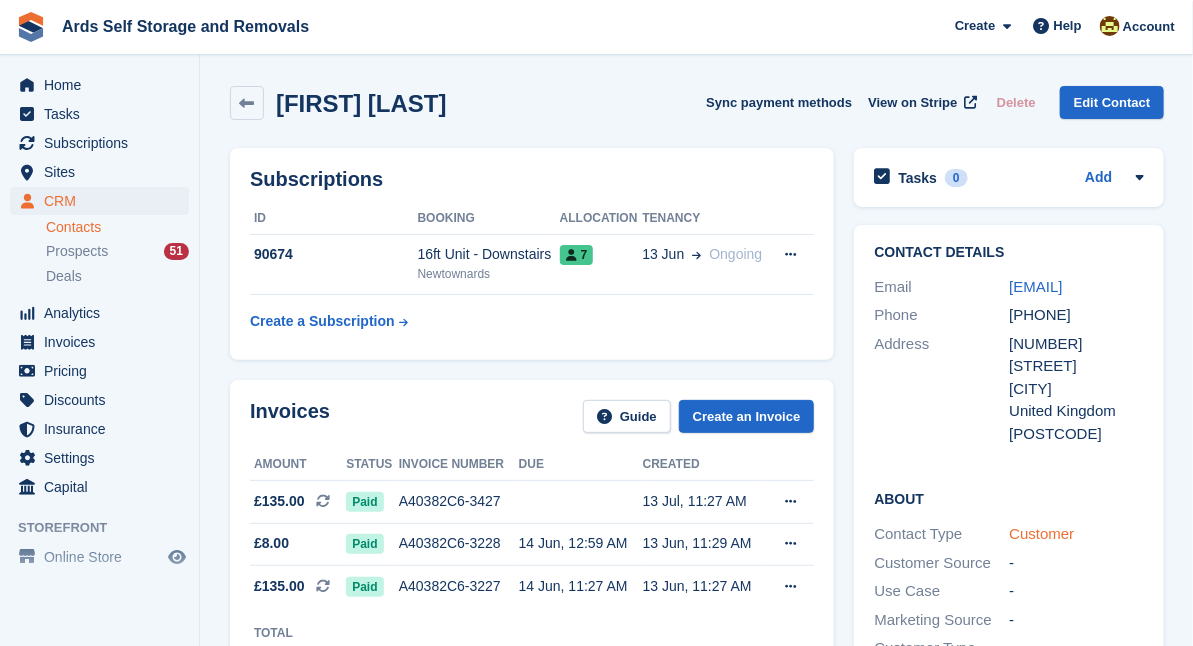 click on "Customer" at bounding box center (1041, 533) 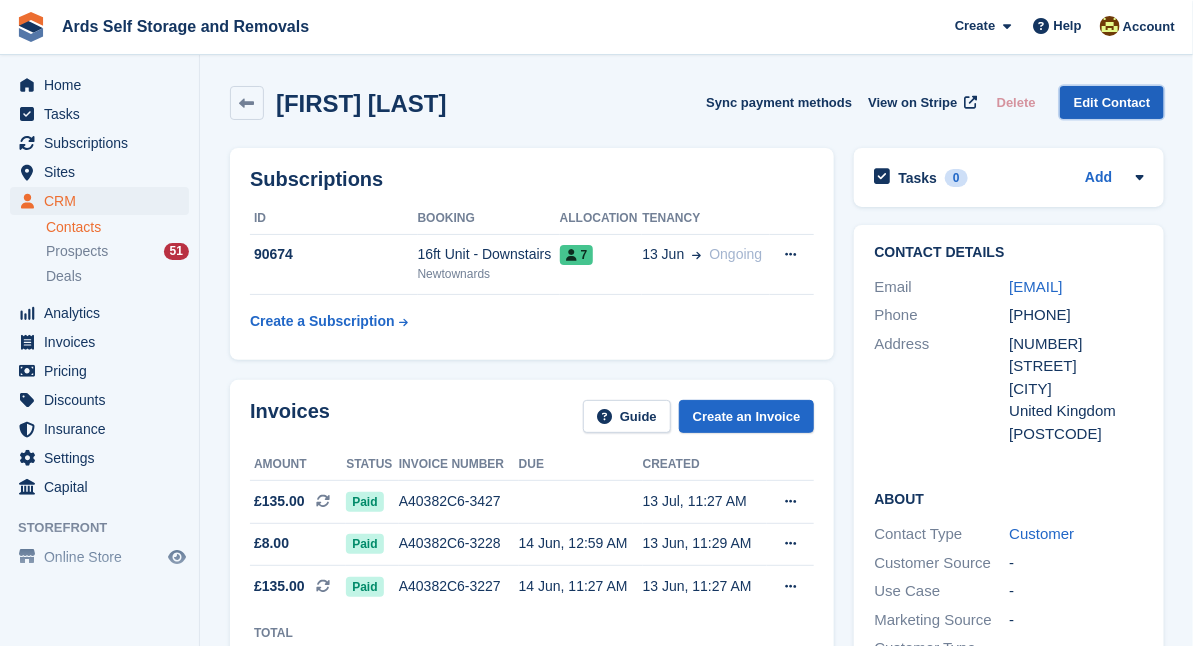 click on "Edit Contact" at bounding box center (1112, 102) 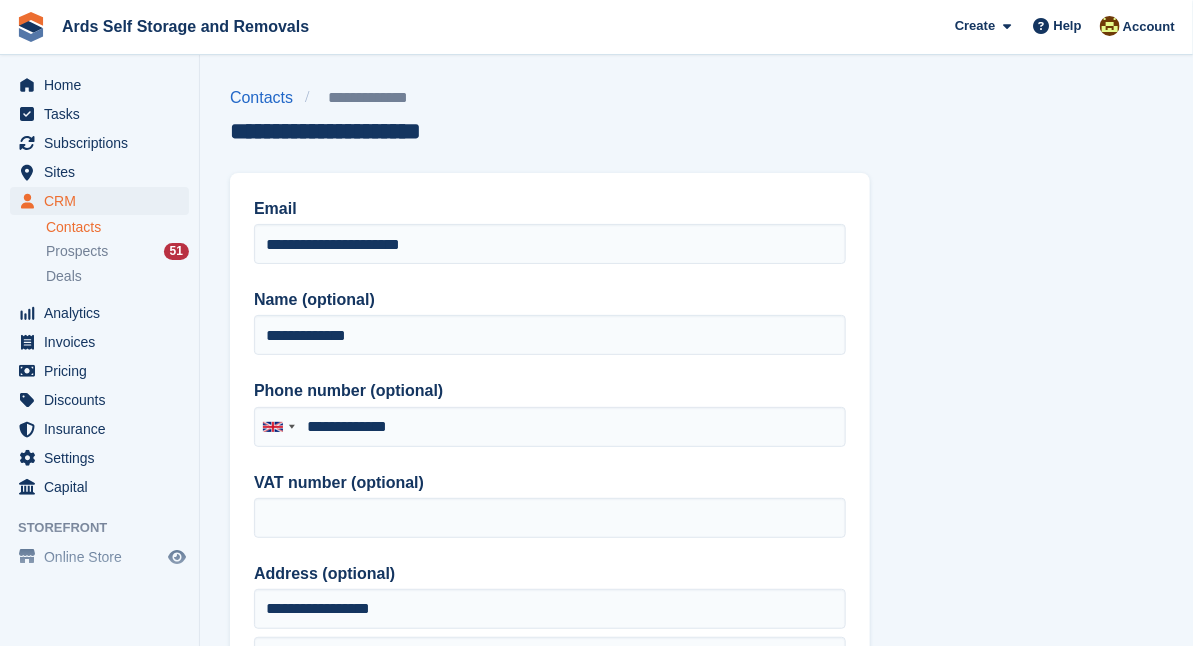 type on "**********" 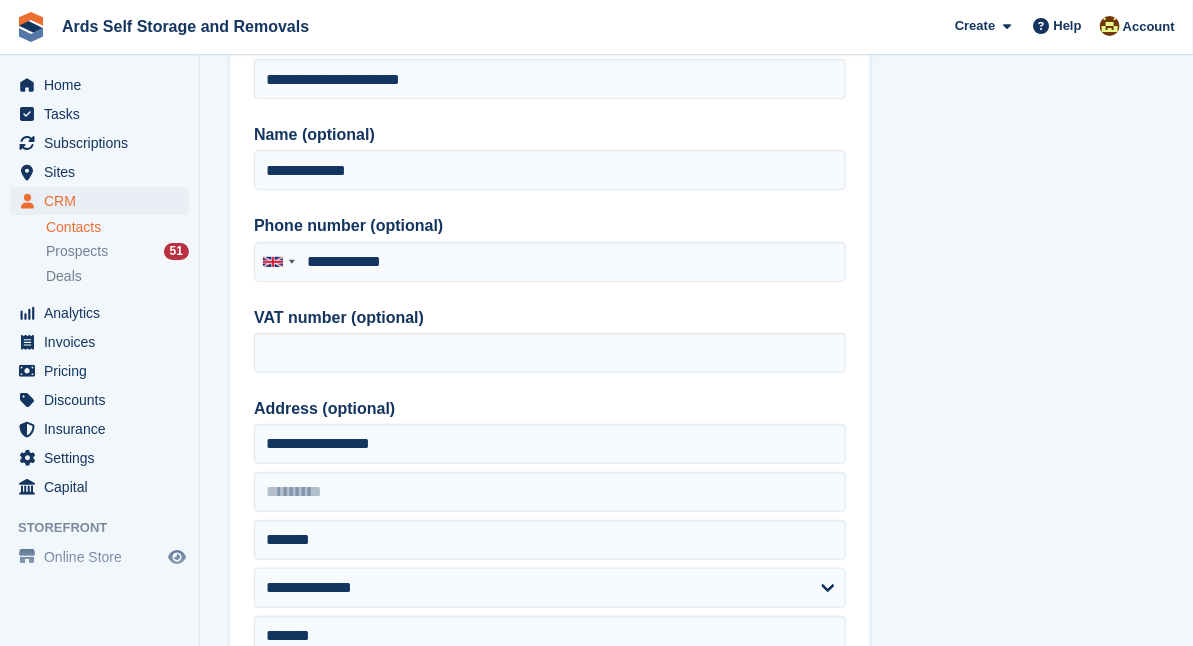 scroll, scrollTop: 167, scrollLeft: 0, axis: vertical 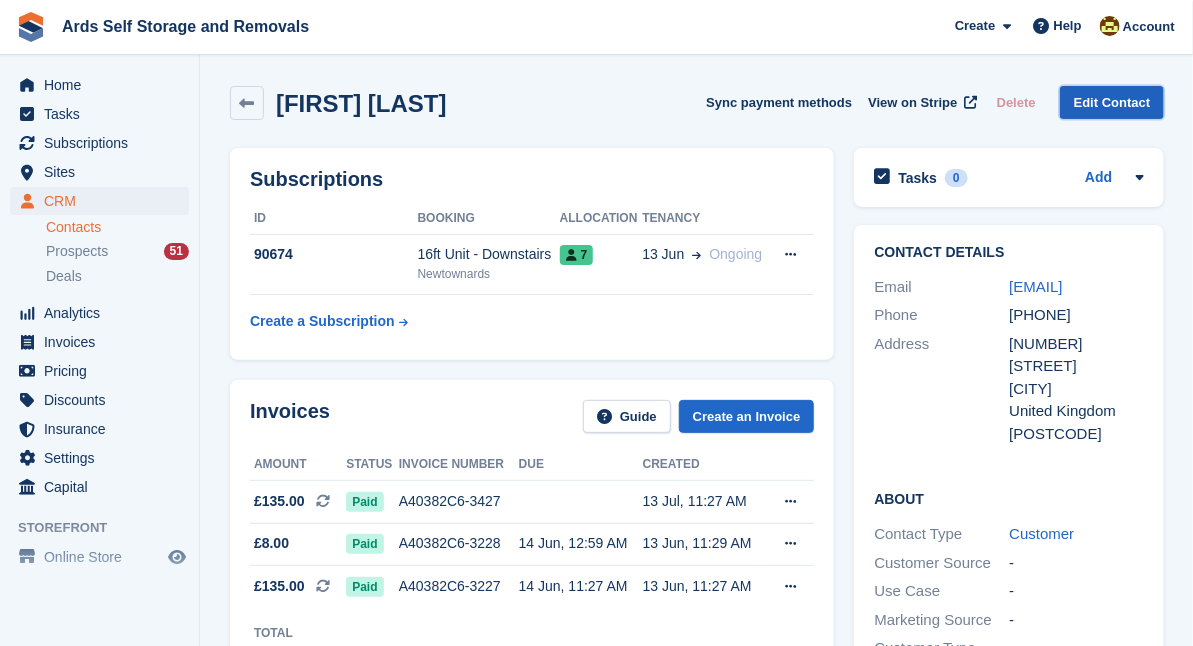 click on "Edit Contact" at bounding box center (1112, 102) 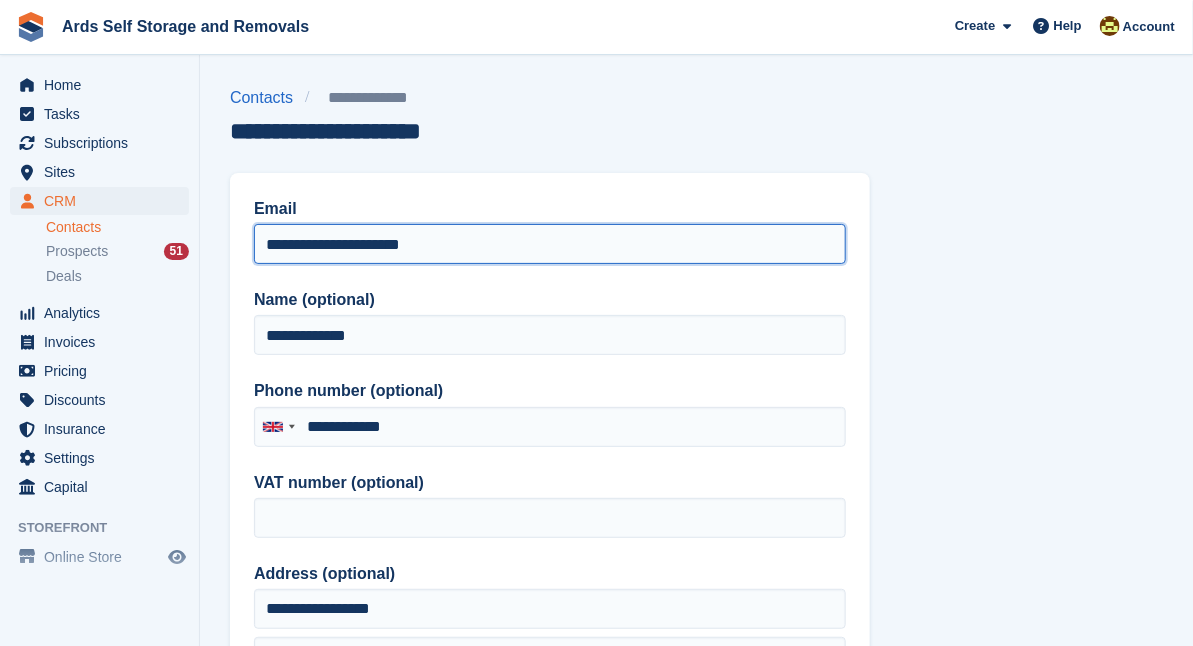 click on "**********" at bounding box center [550, 244] 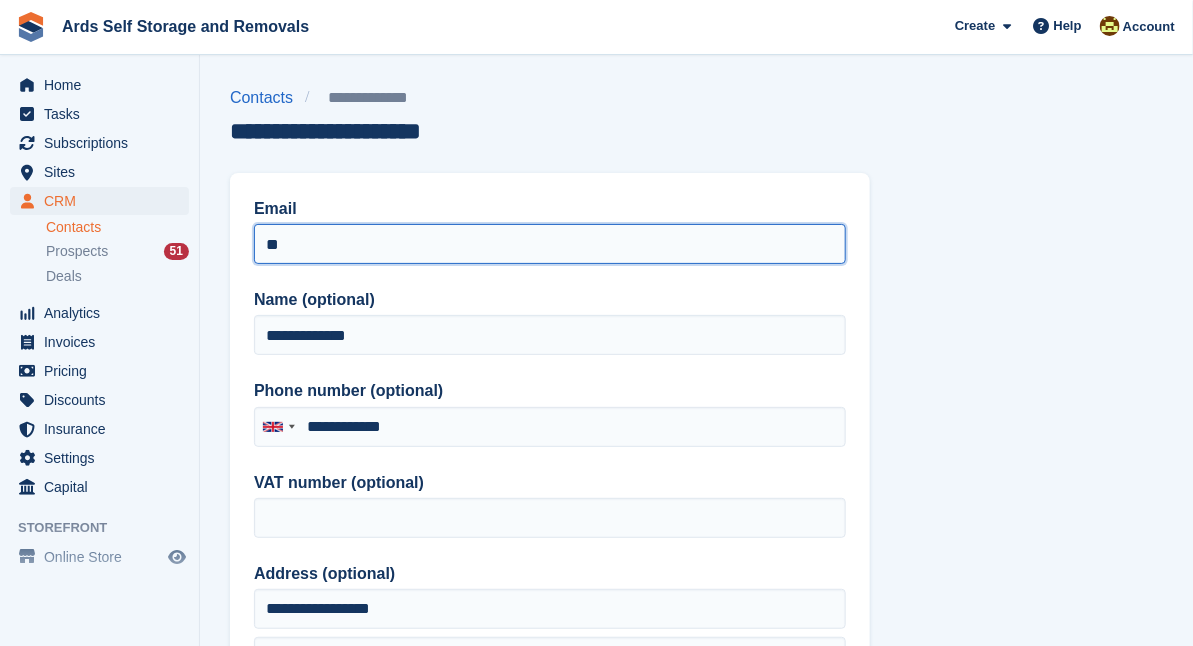 type on "*" 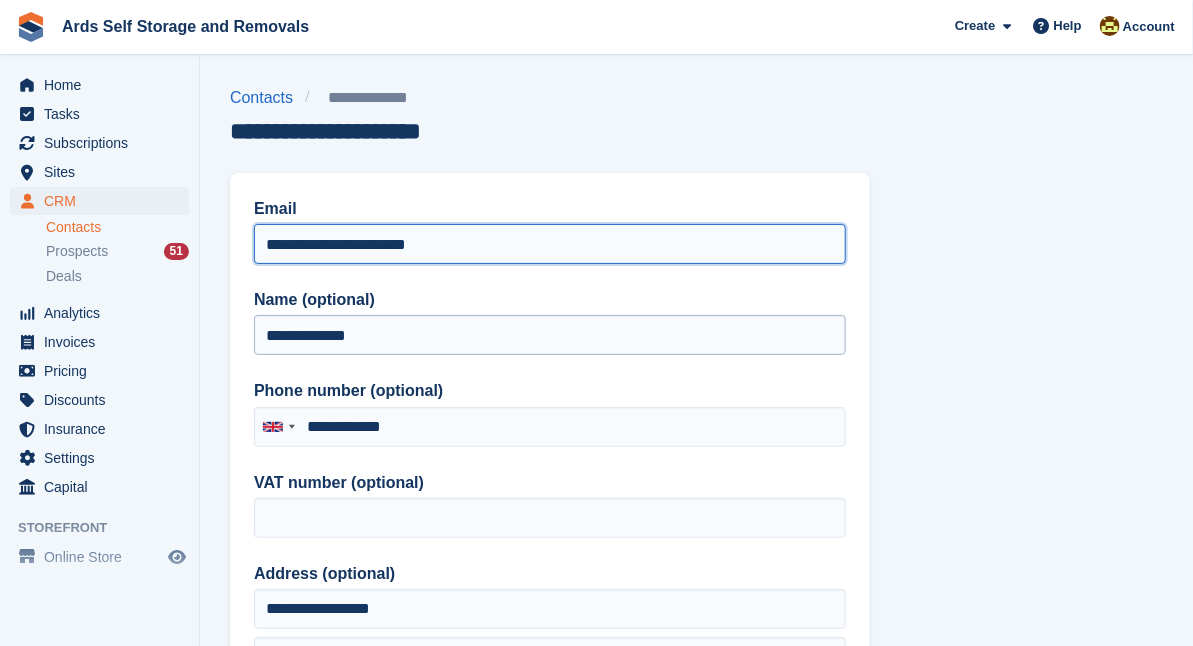 type on "**********" 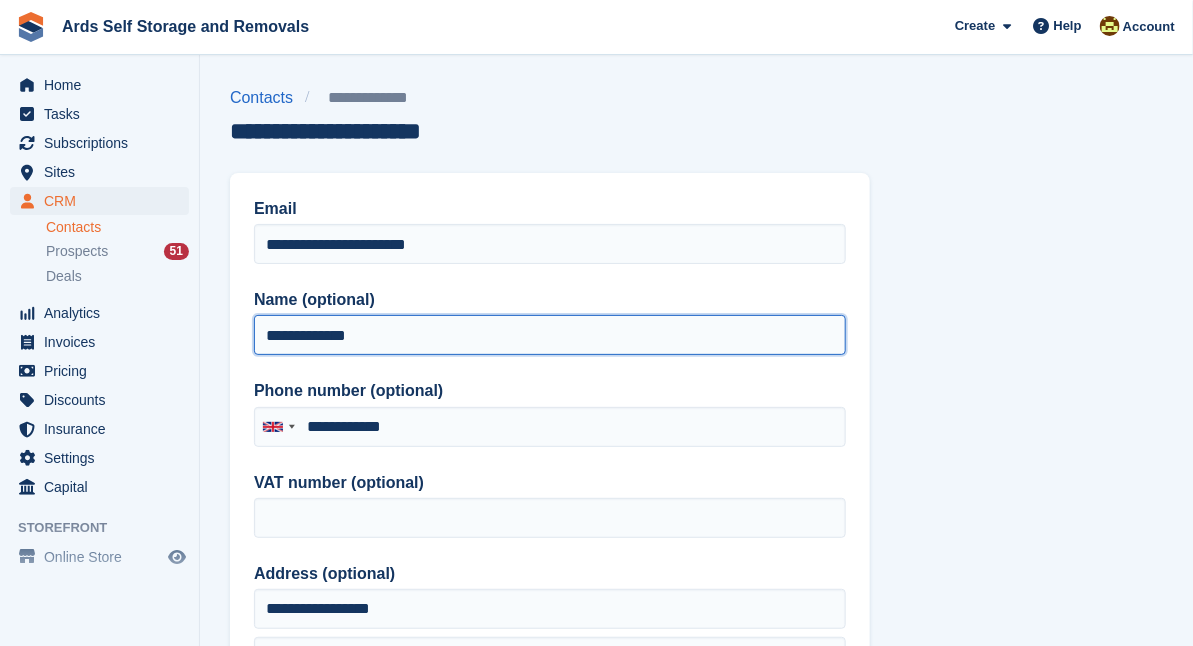 click on "**********" at bounding box center (550, 335) 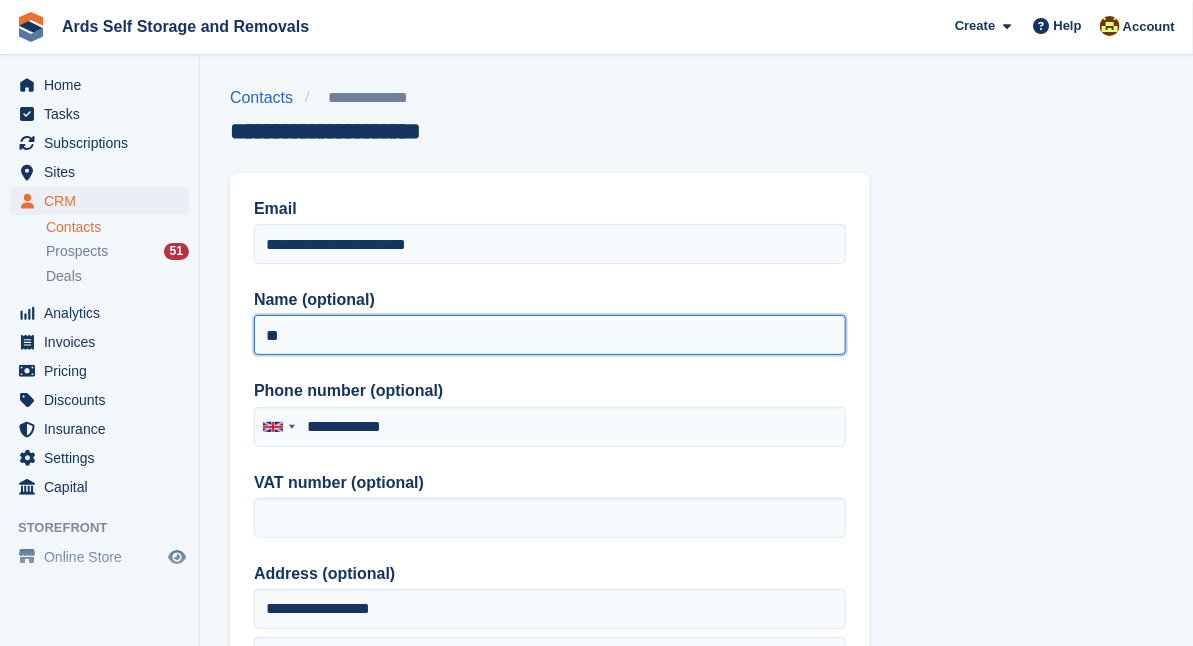 type on "*" 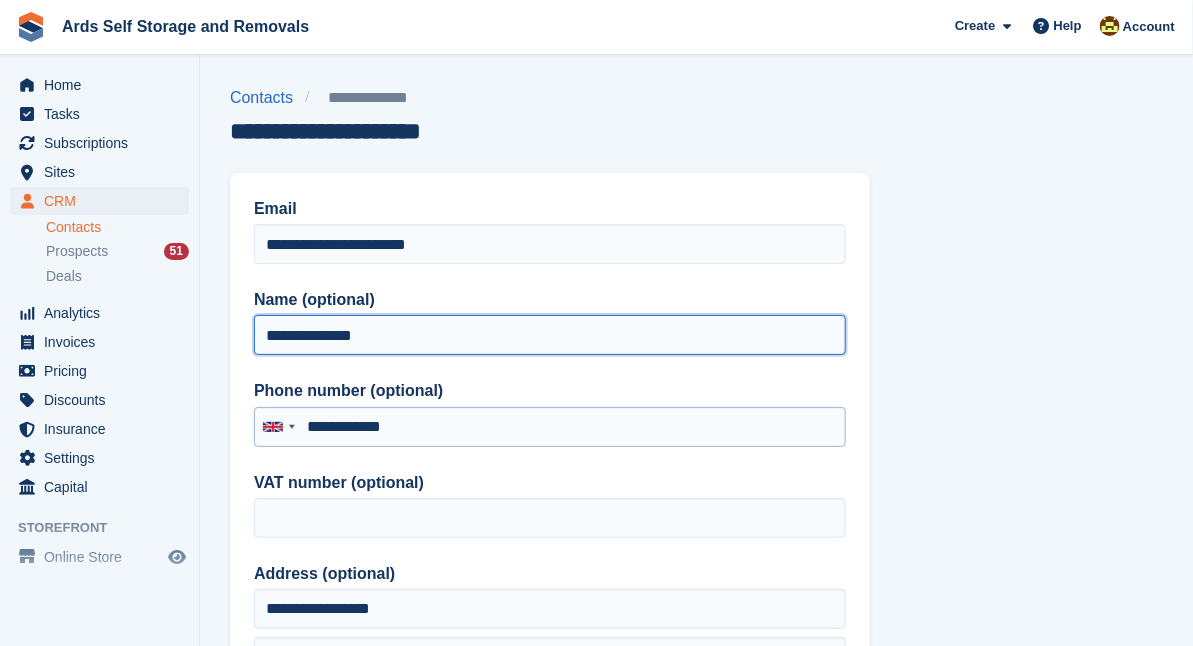 type on "**********" 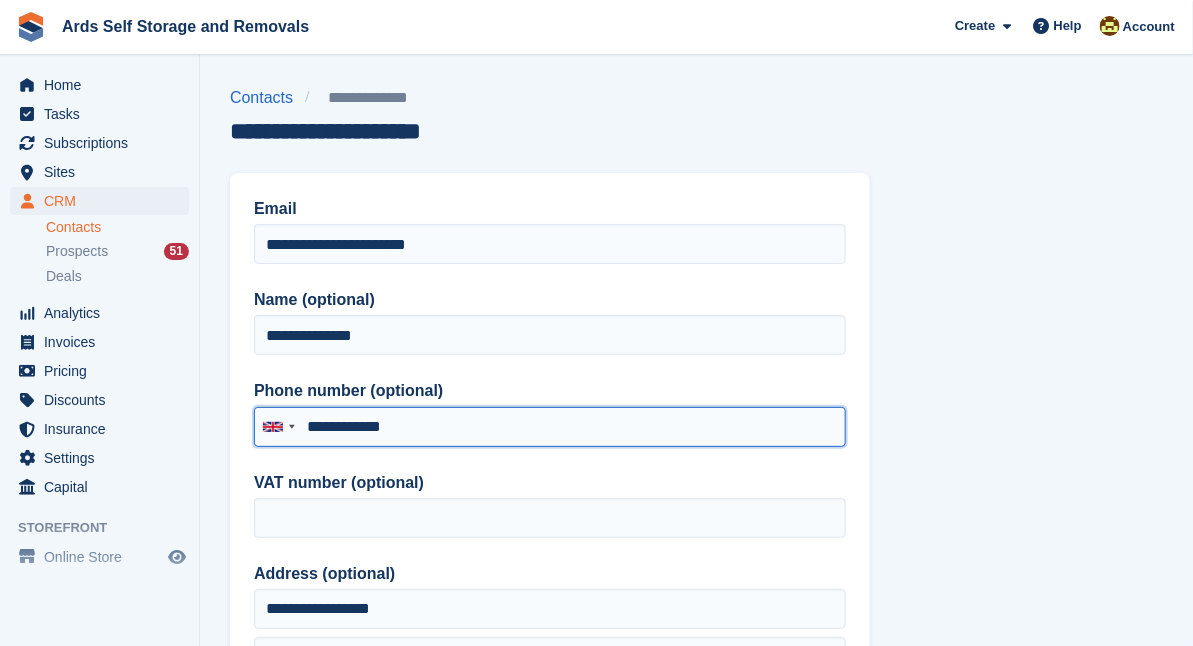 click on "**********" at bounding box center [550, 427] 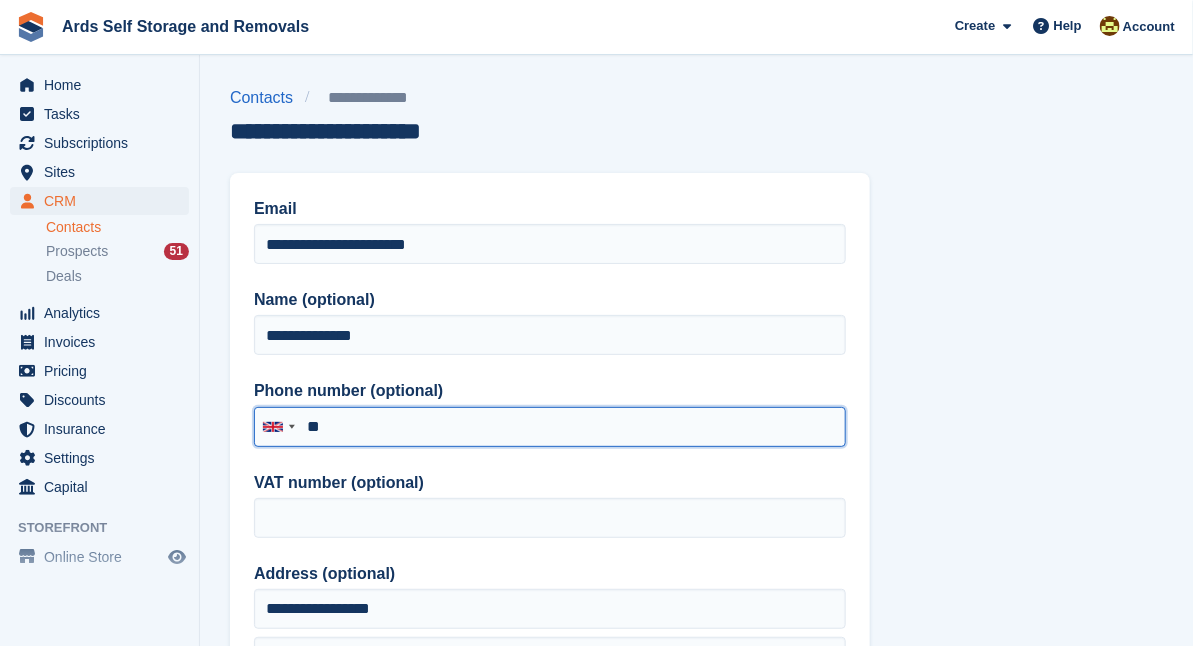type on "*" 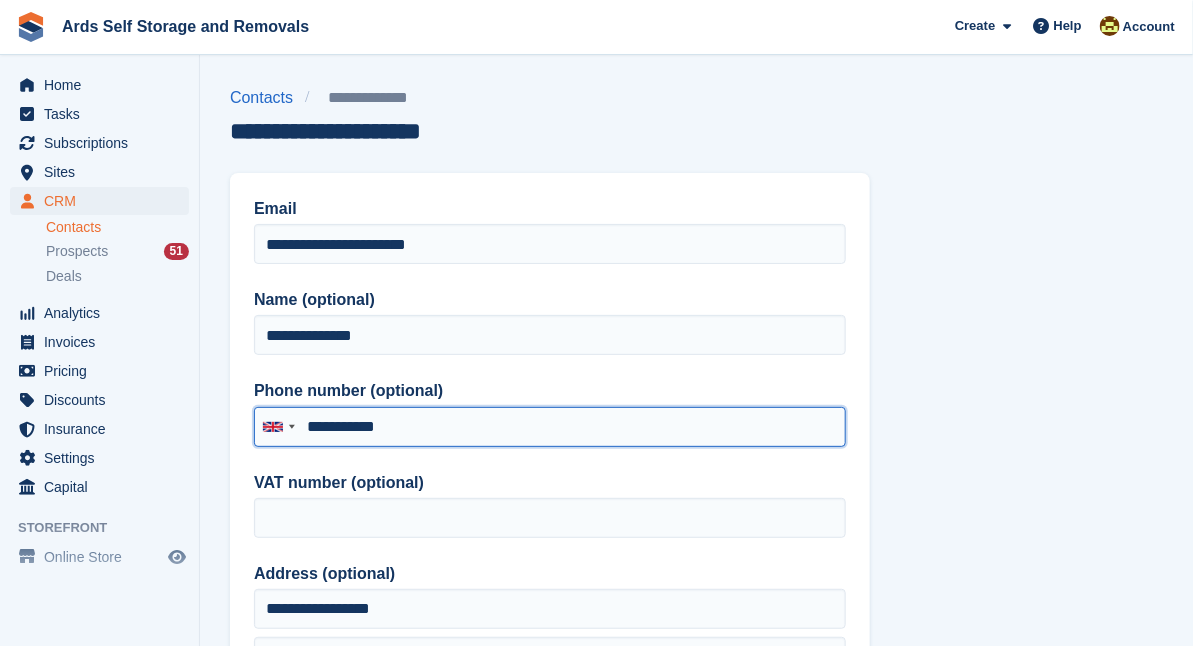 type on "**********" 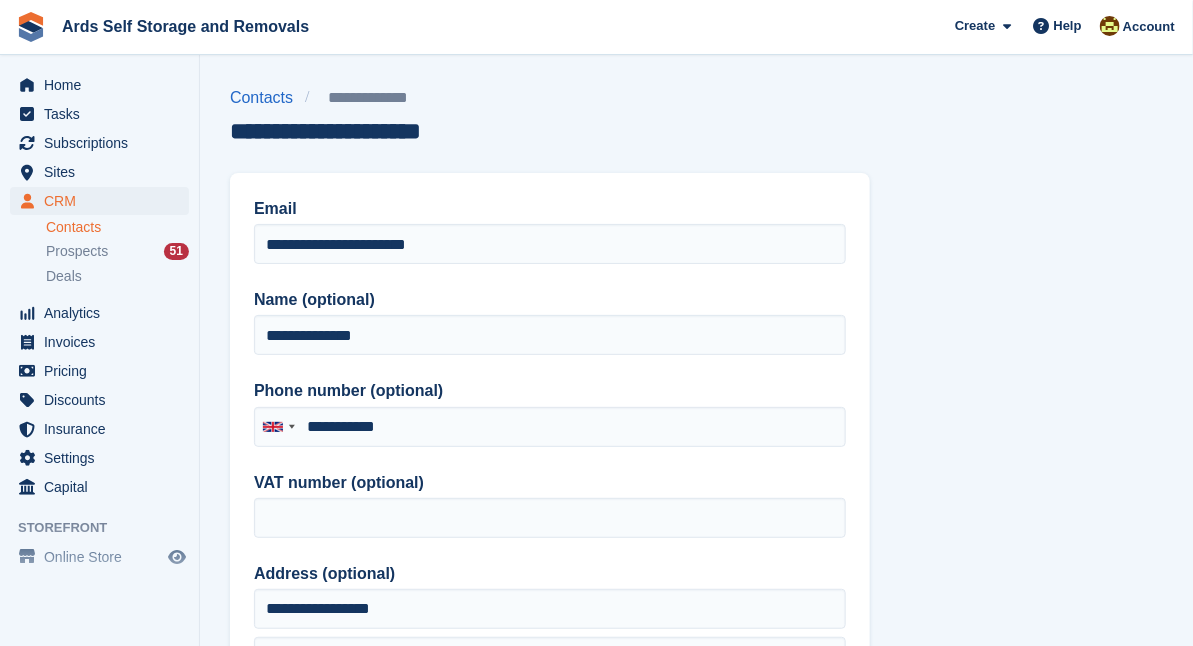 click on "Home
Tasks
Subscriptions
Subscriptions
Subscriptions
Price increases
NEW
Price increases
NEW
Sites
Sites
Sites
Newtownards
Newtownards
CRM" at bounding box center (99, 328) 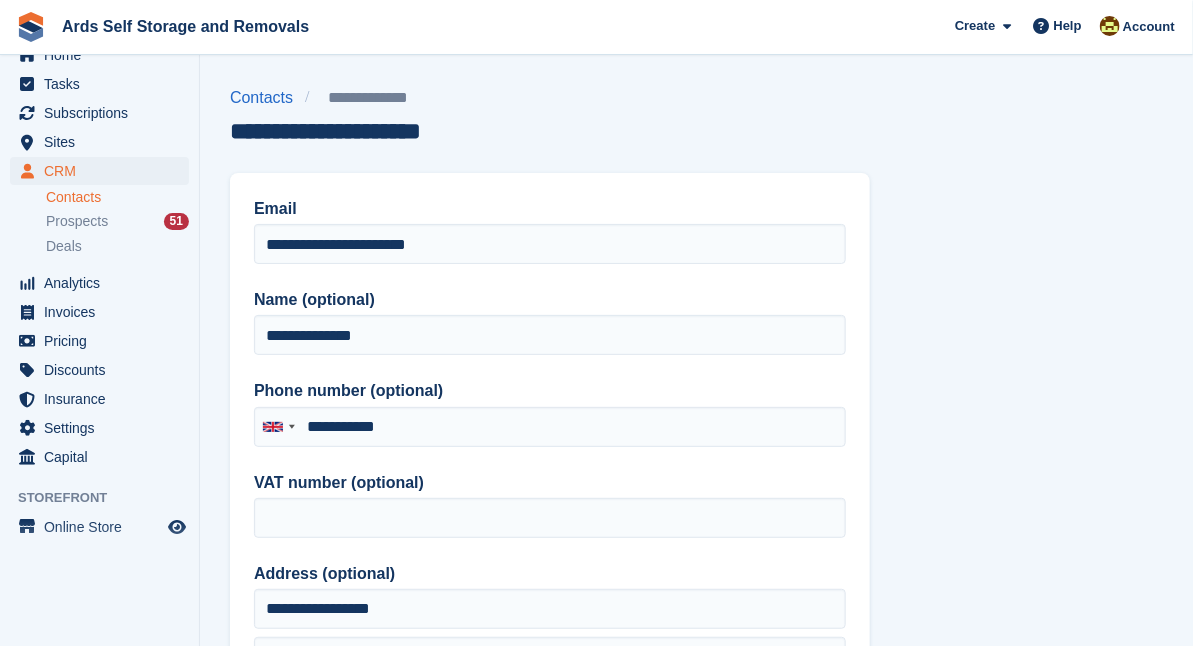scroll, scrollTop: 34, scrollLeft: 0, axis: vertical 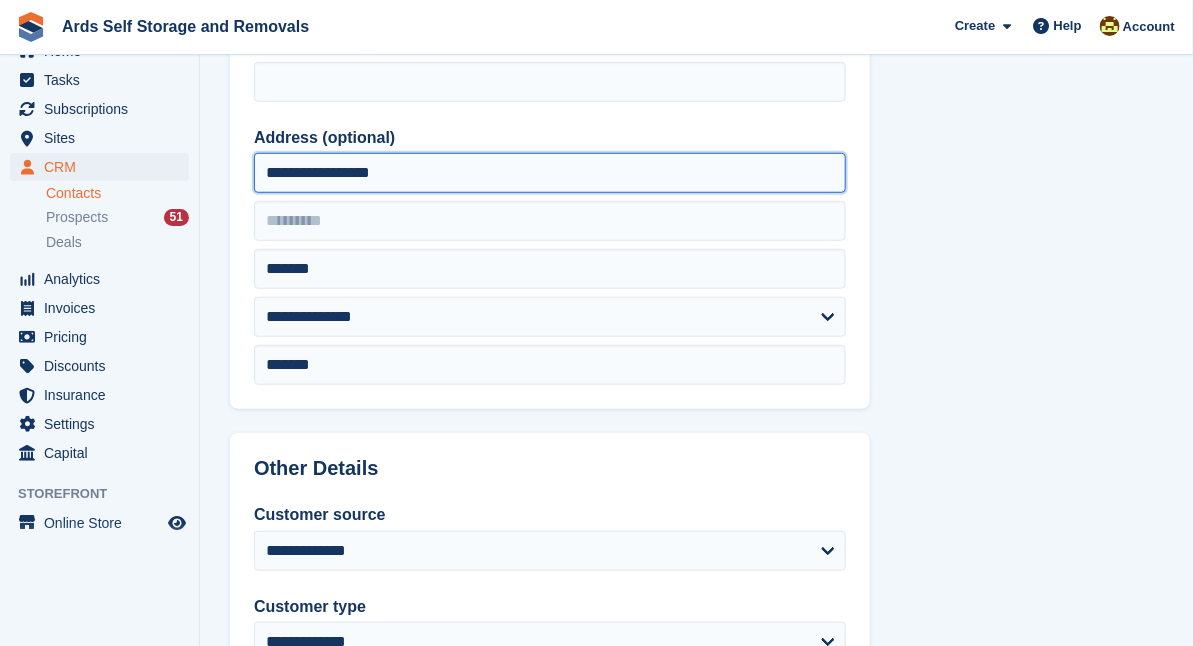 drag, startPoint x: 266, startPoint y: 174, endPoint x: 417, endPoint y: 179, distance: 151.08276 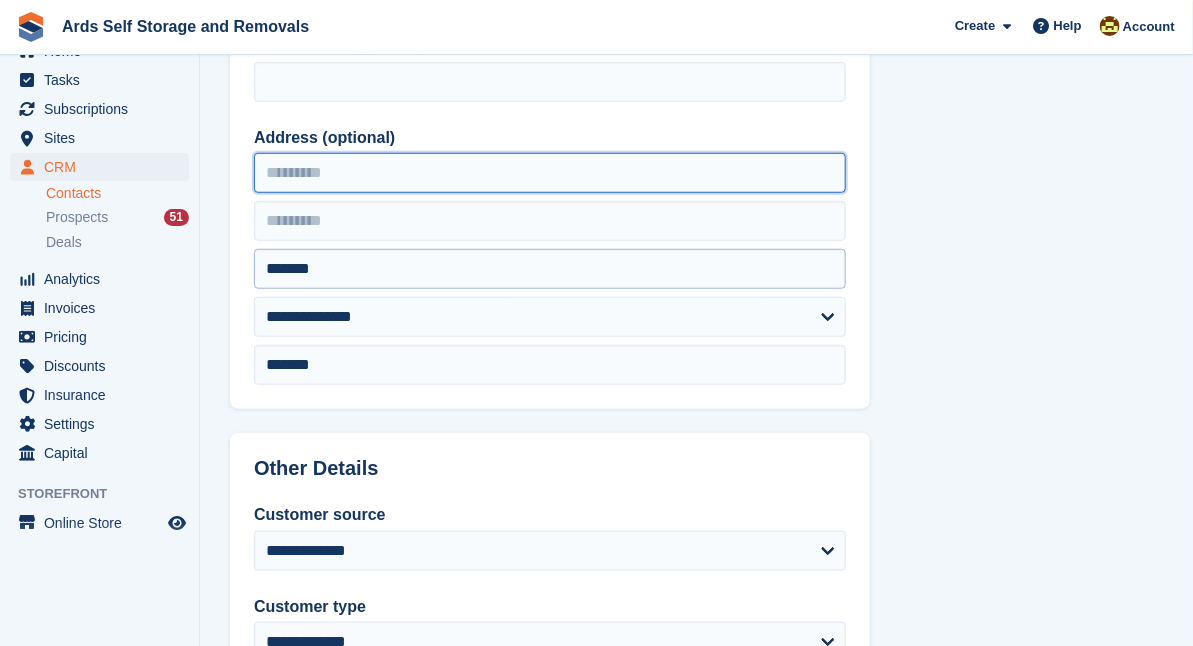 type 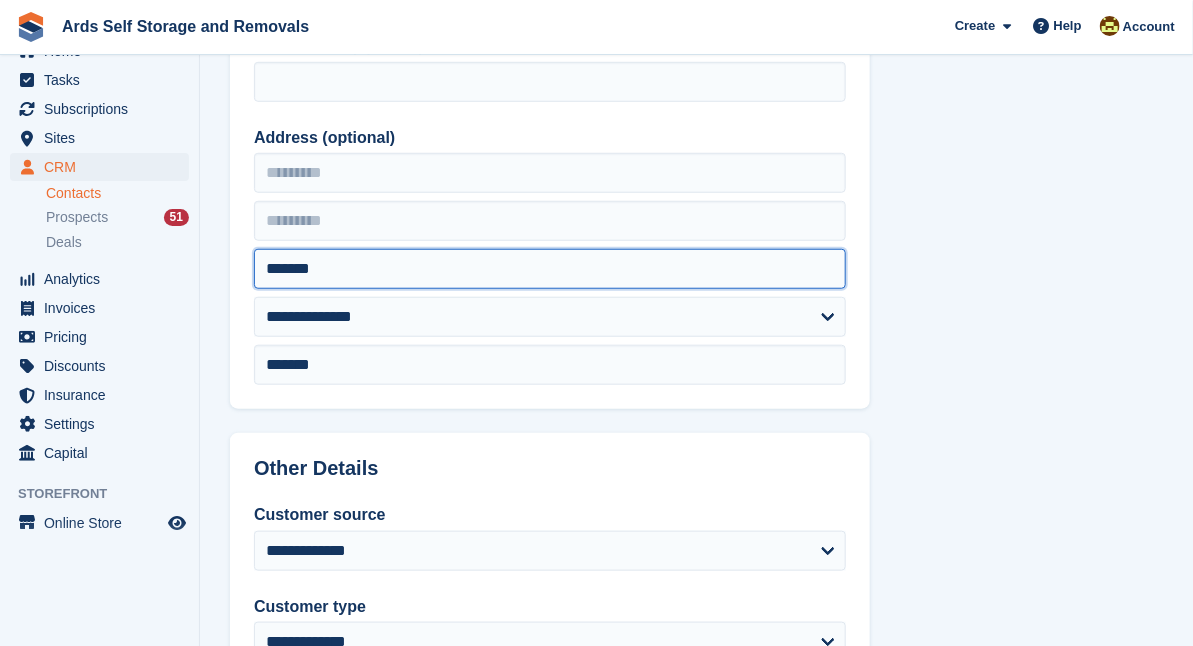 drag, startPoint x: 262, startPoint y: 269, endPoint x: 330, endPoint y: 268, distance: 68.007355 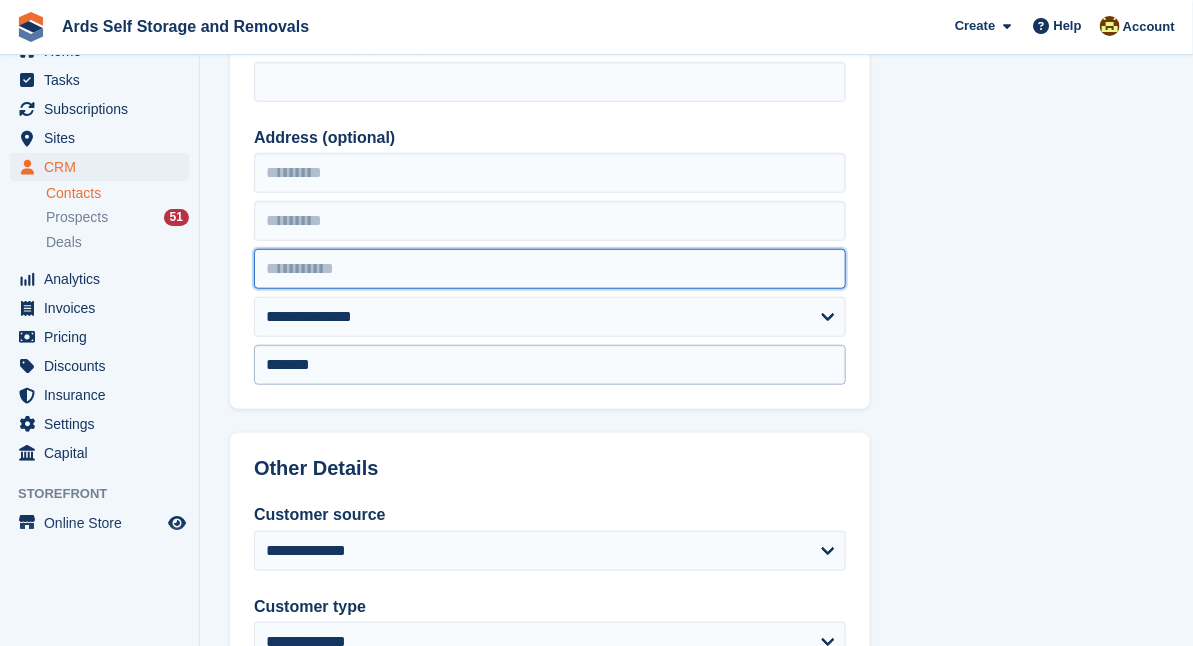 type 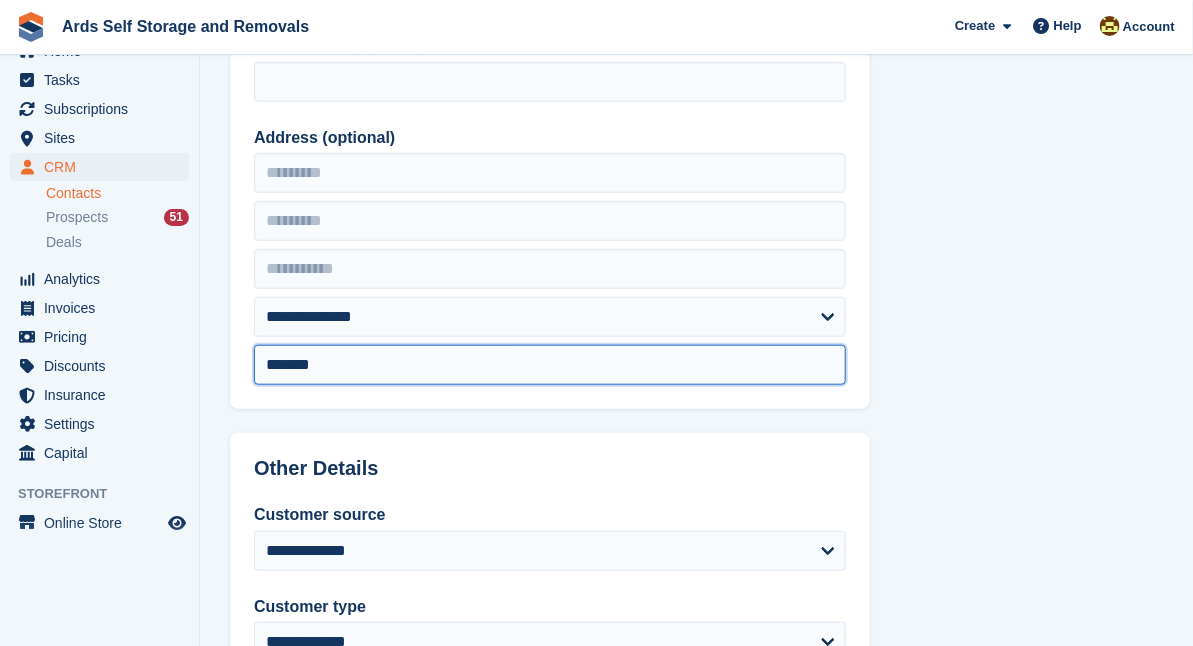drag, startPoint x: 283, startPoint y: 366, endPoint x: 340, endPoint y: 363, distance: 57.07889 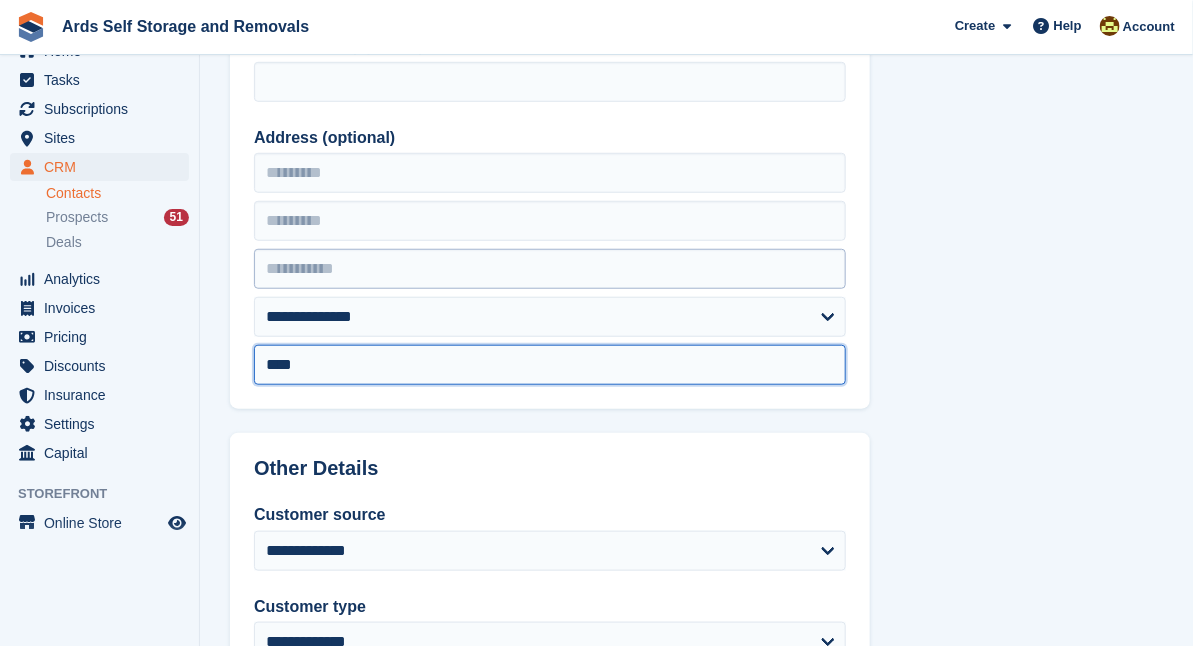 type on "****" 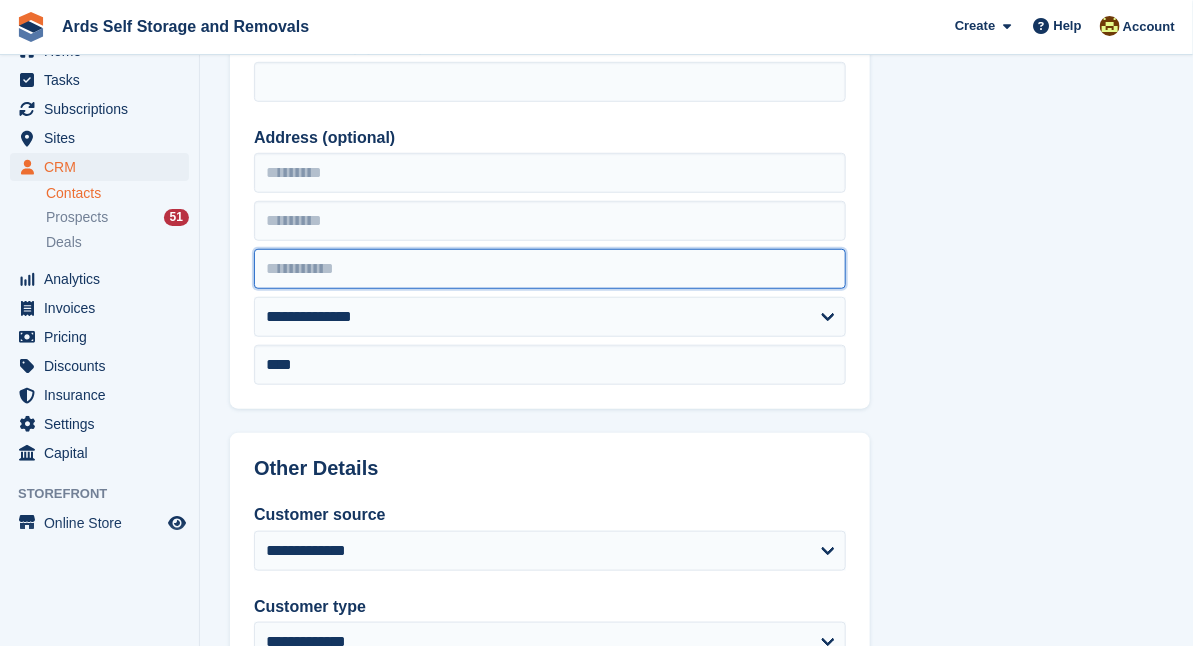 click at bounding box center [550, 269] 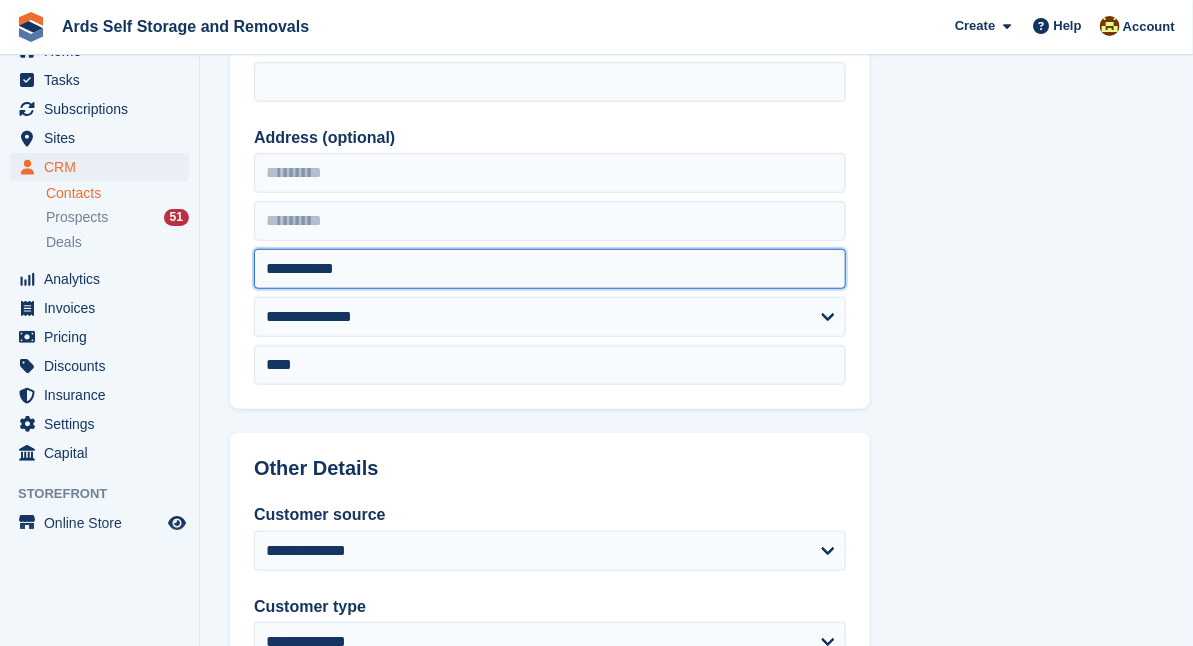 type on "**********" 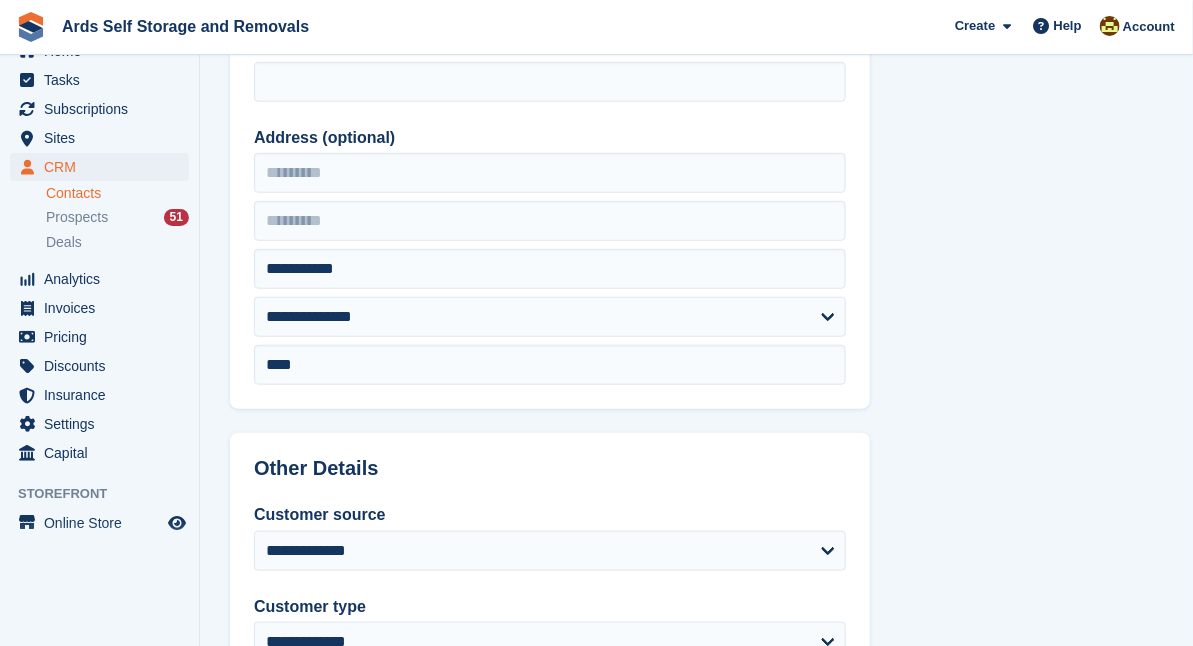 click on "**********" at bounding box center [696, 416] 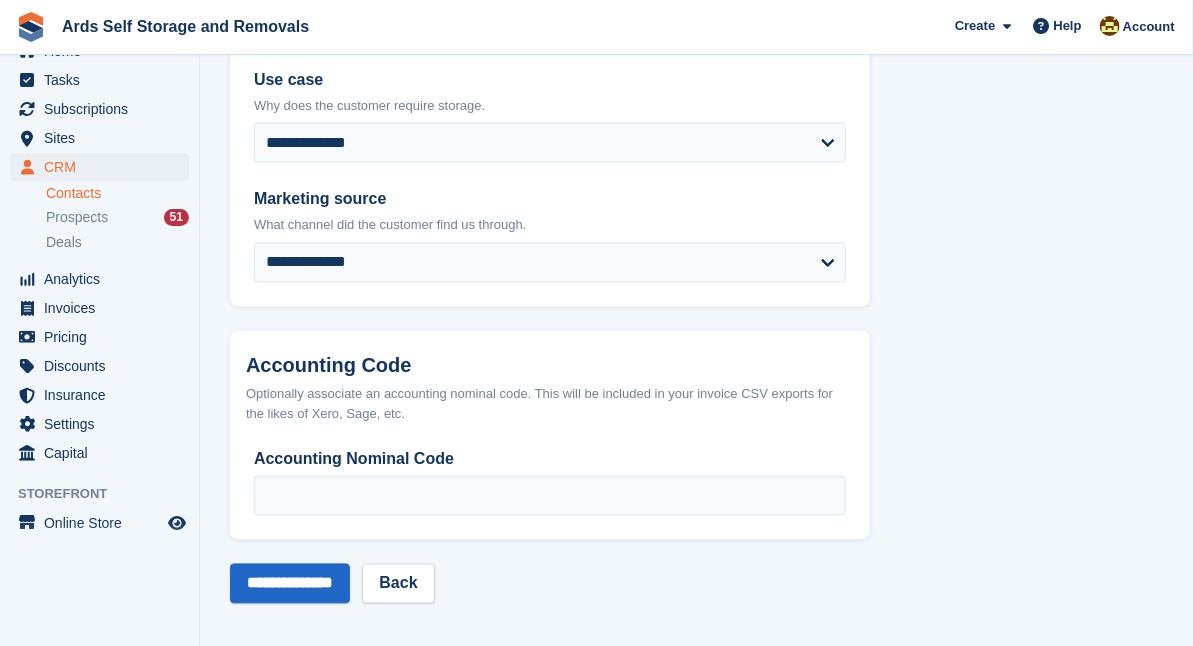 scroll, scrollTop: 1057, scrollLeft: 0, axis: vertical 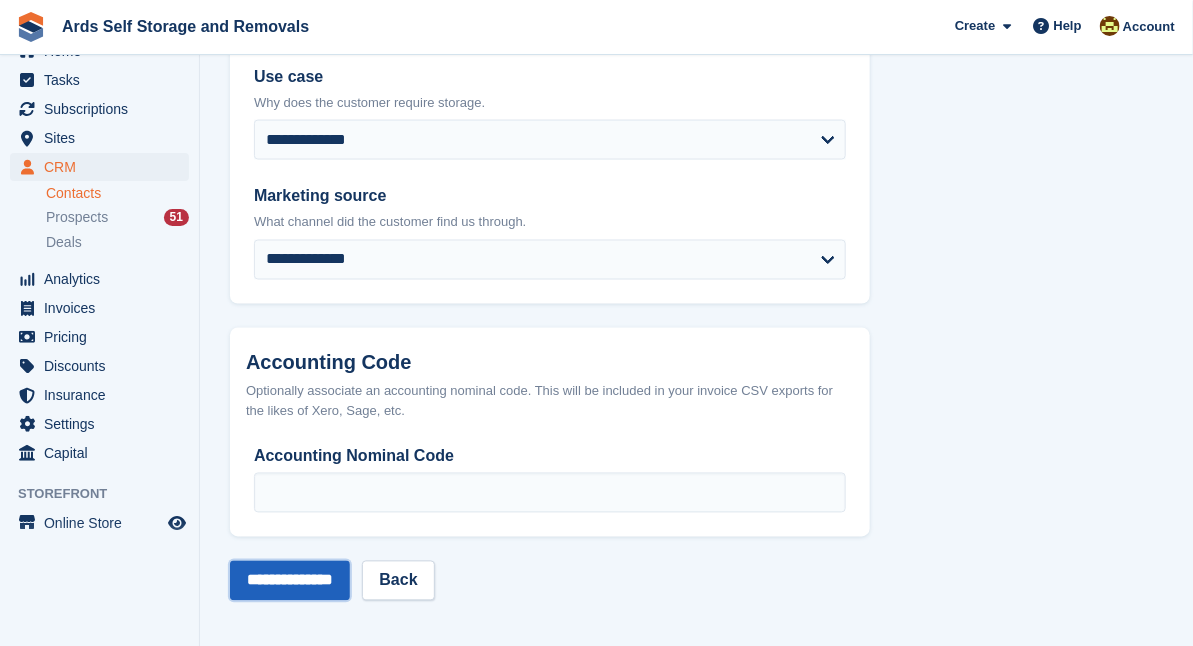 click on "**********" at bounding box center (290, 581) 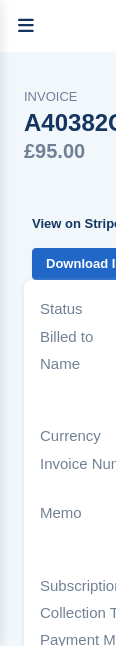 scroll, scrollTop: 0, scrollLeft: 0, axis: both 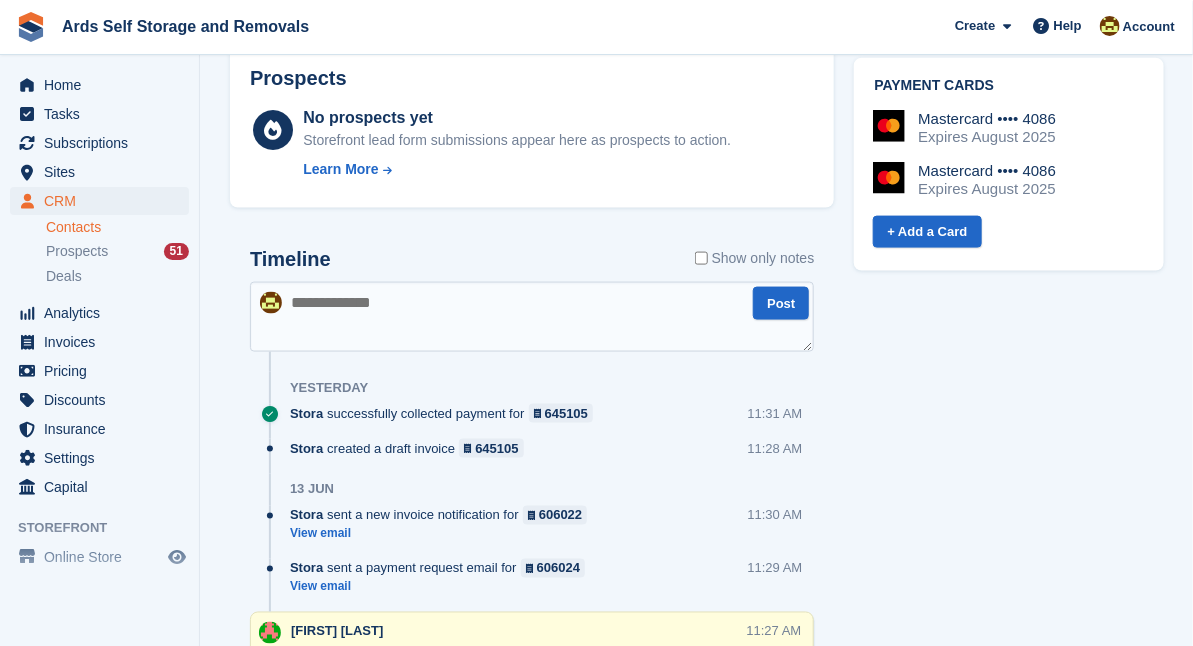 drag, startPoint x: 292, startPoint y: 292, endPoint x: 634, endPoint y: 414, distance: 363.1088 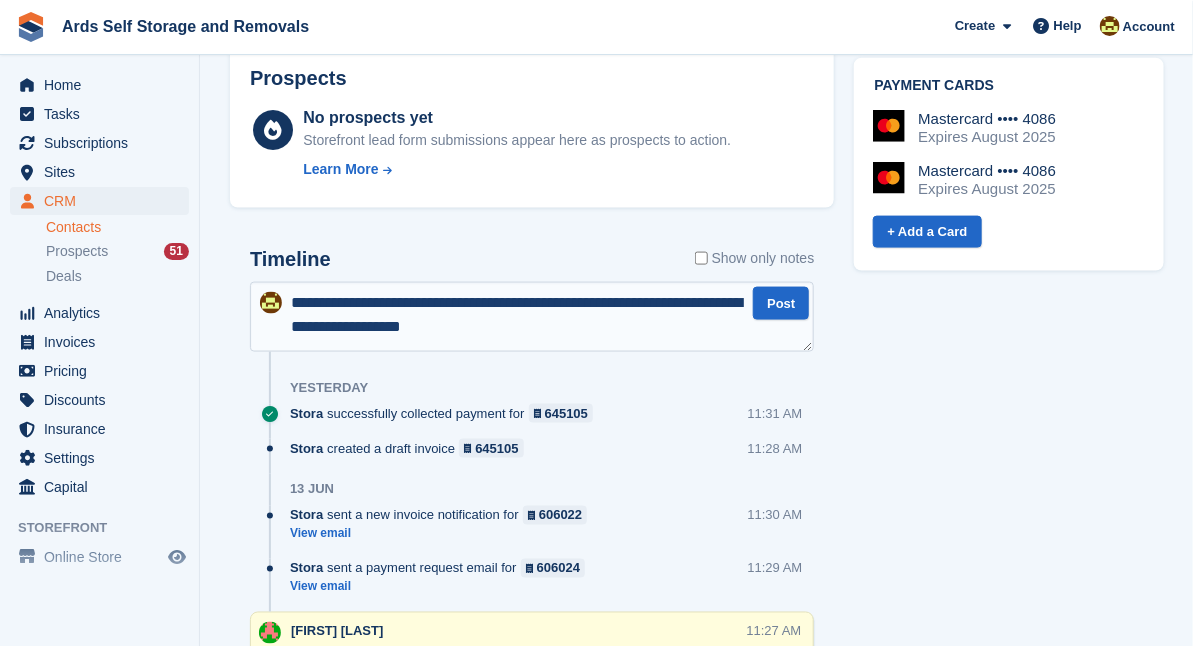type on "**********" 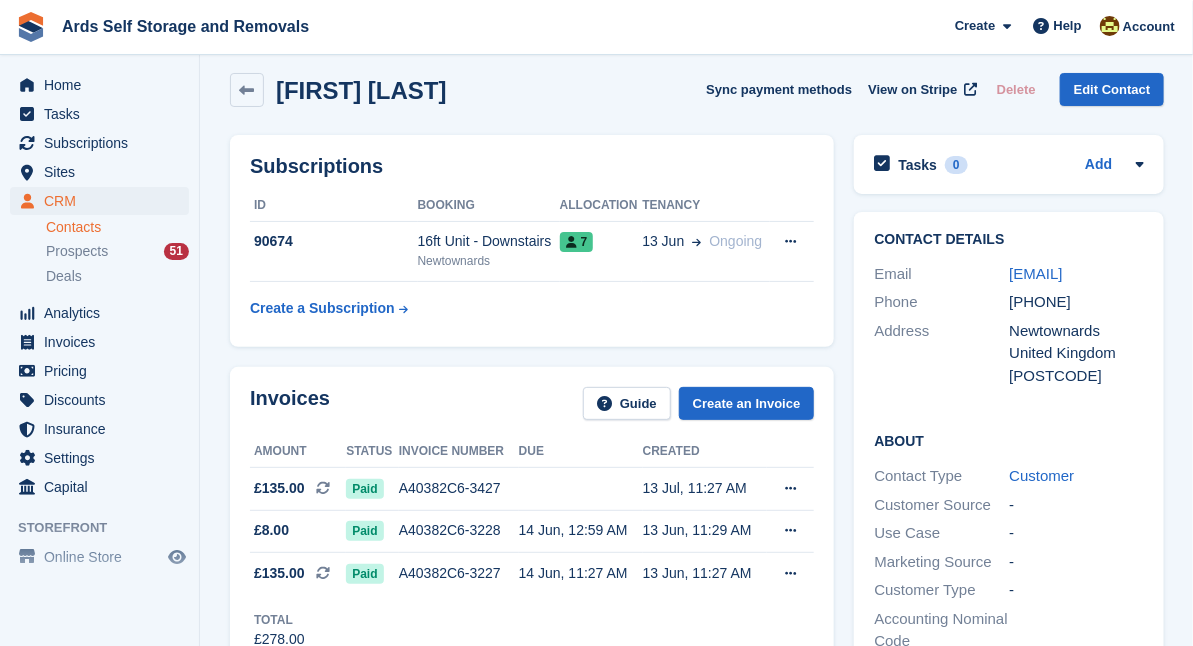 scroll, scrollTop: 0, scrollLeft: 0, axis: both 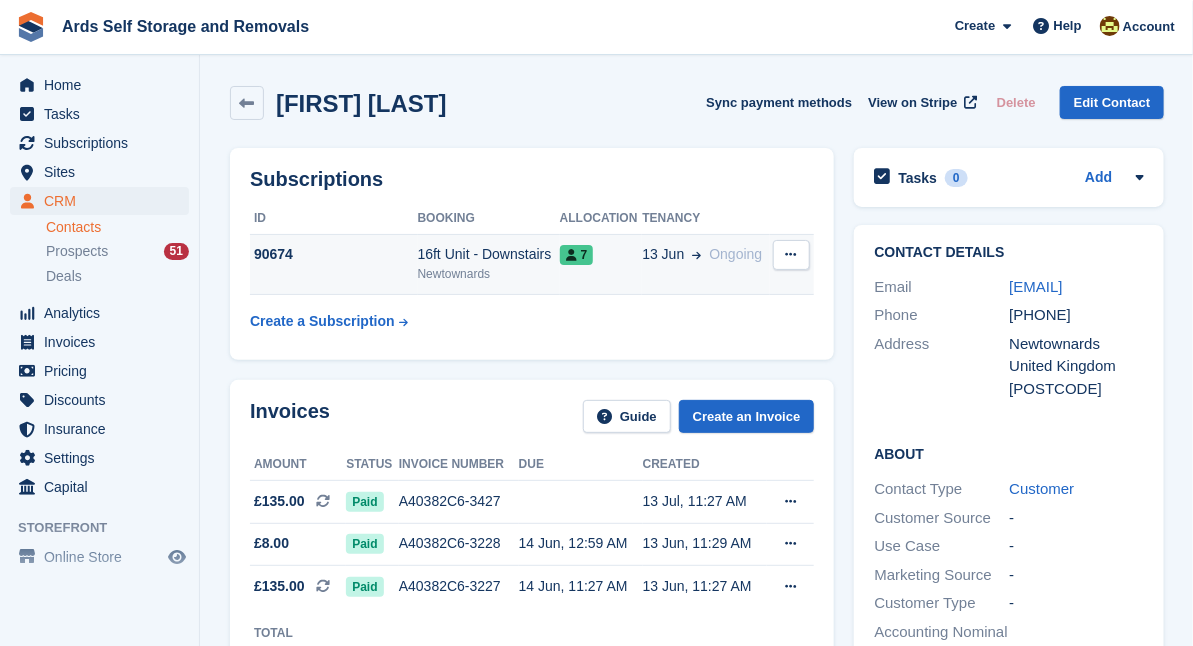 click on "16ft Unit - Downstairs" at bounding box center [489, 254] 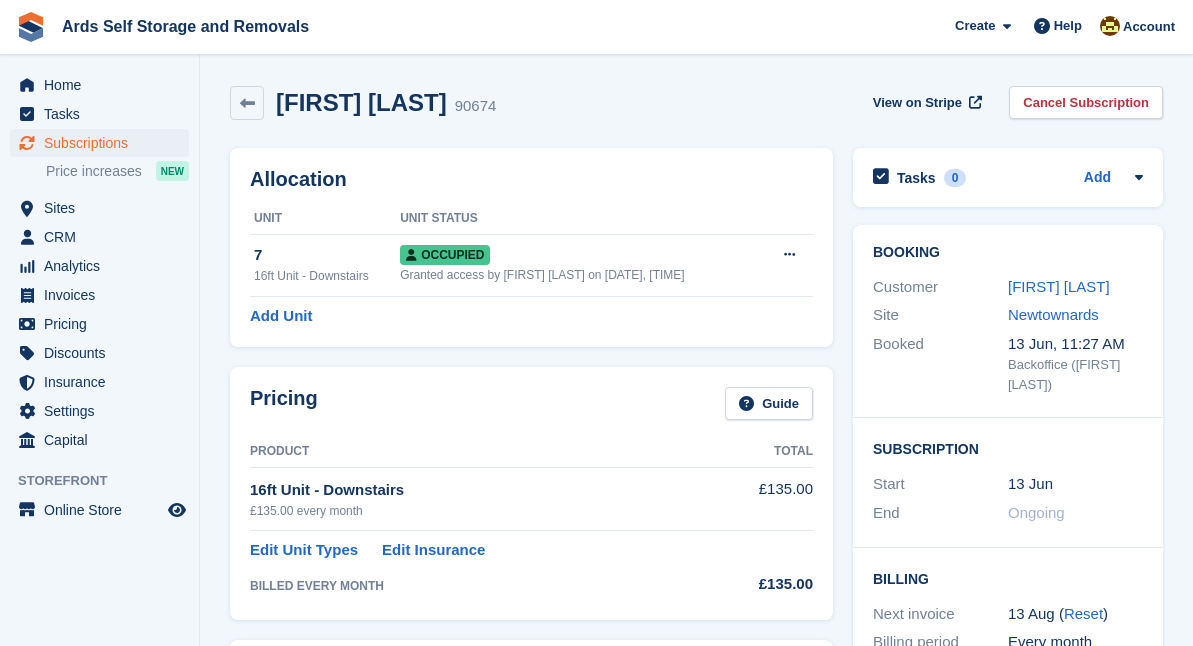 scroll, scrollTop: 0, scrollLeft: 0, axis: both 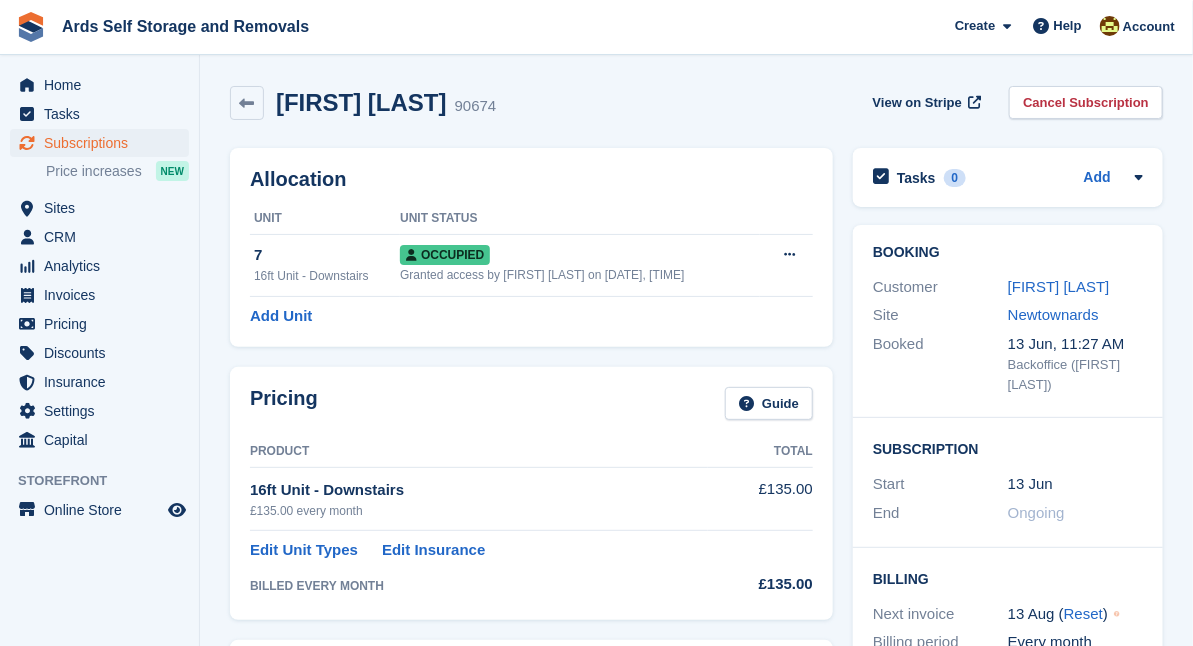 click on "Pricing
Guide
Product
Total
16ft Unit - Downstairs
£135.00 every month
£135.00
Edit Unit Types
Edit Insurance
BILLED EVERY MONTH
£135.00" at bounding box center [531, 493] 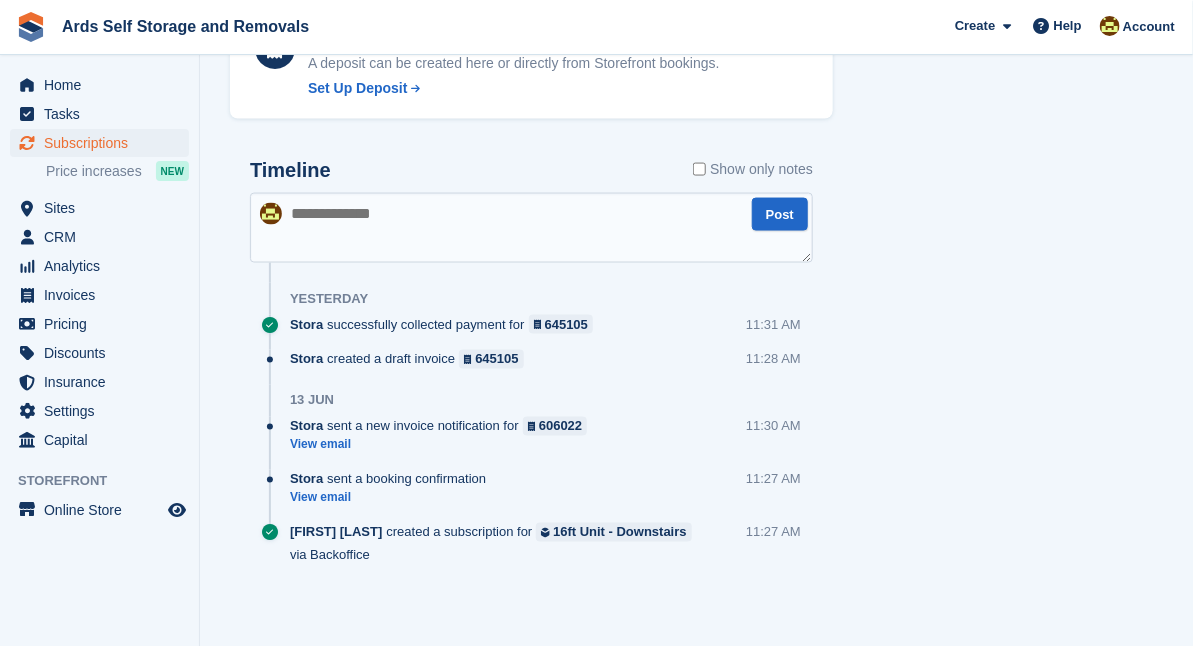 scroll, scrollTop: 981, scrollLeft: 0, axis: vertical 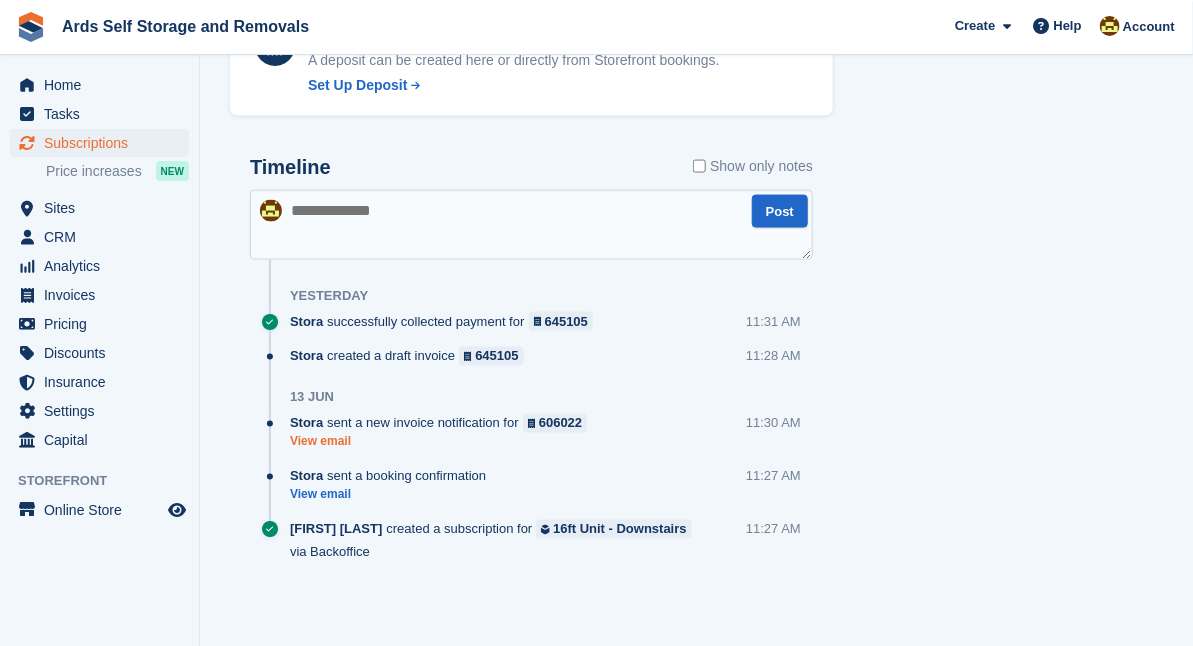 click on "View email" at bounding box center [443, 442] 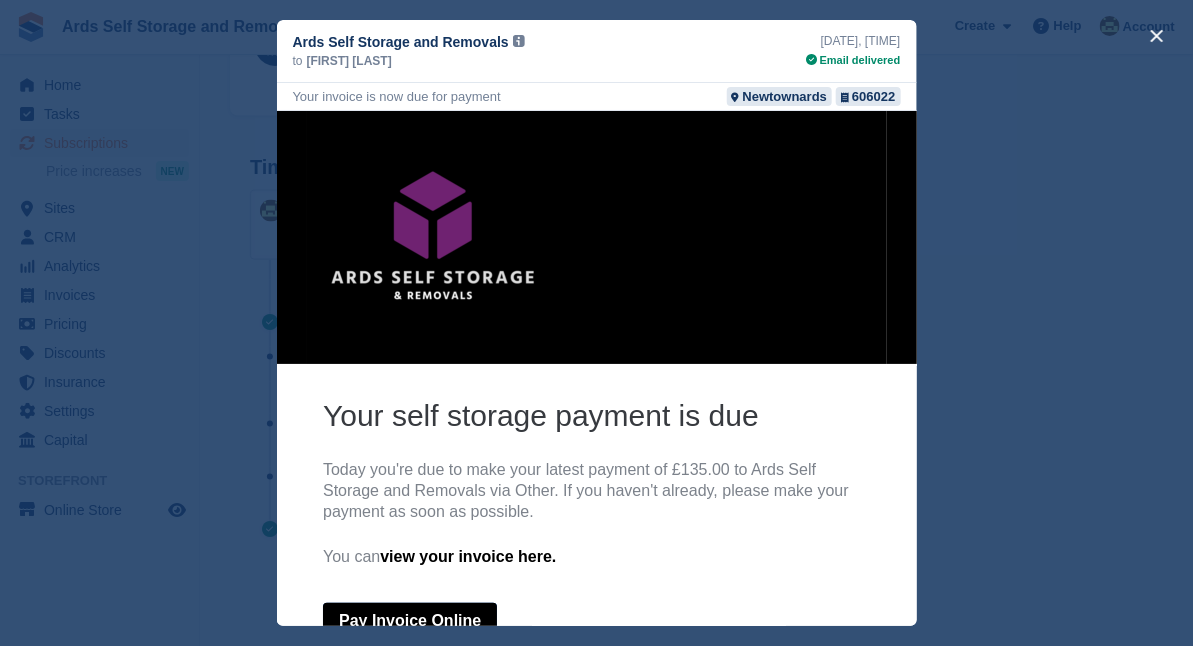 scroll, scrollTop: 0, scrollLeft: 0, axis: both 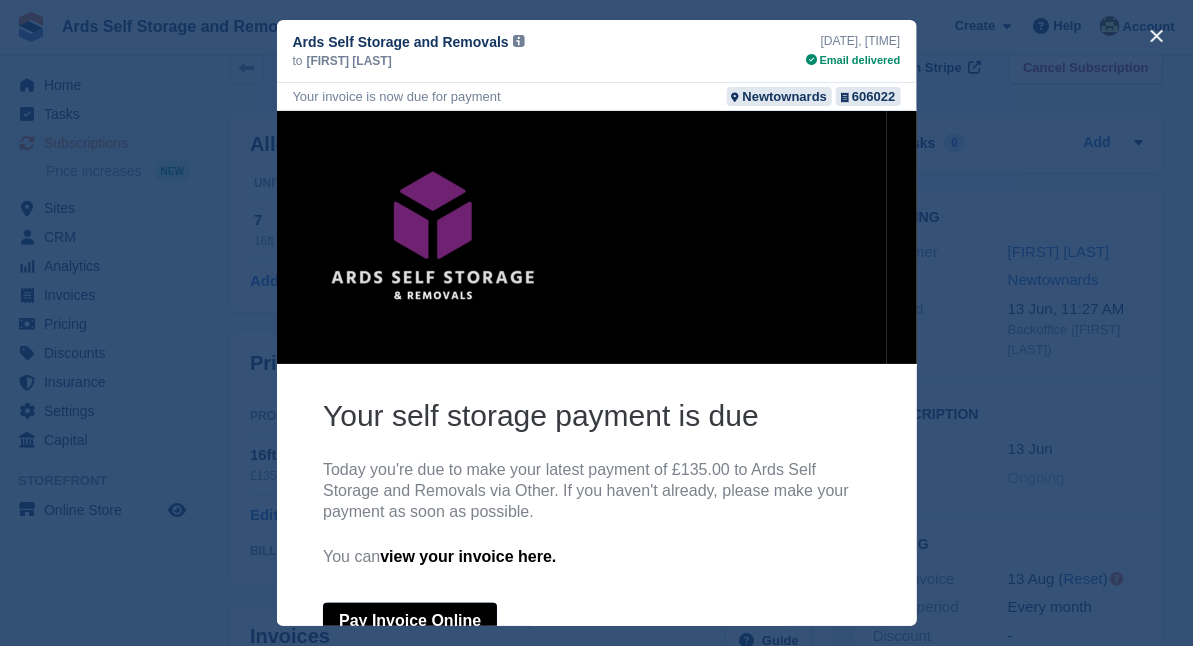 click at bounding box center (596, 323) 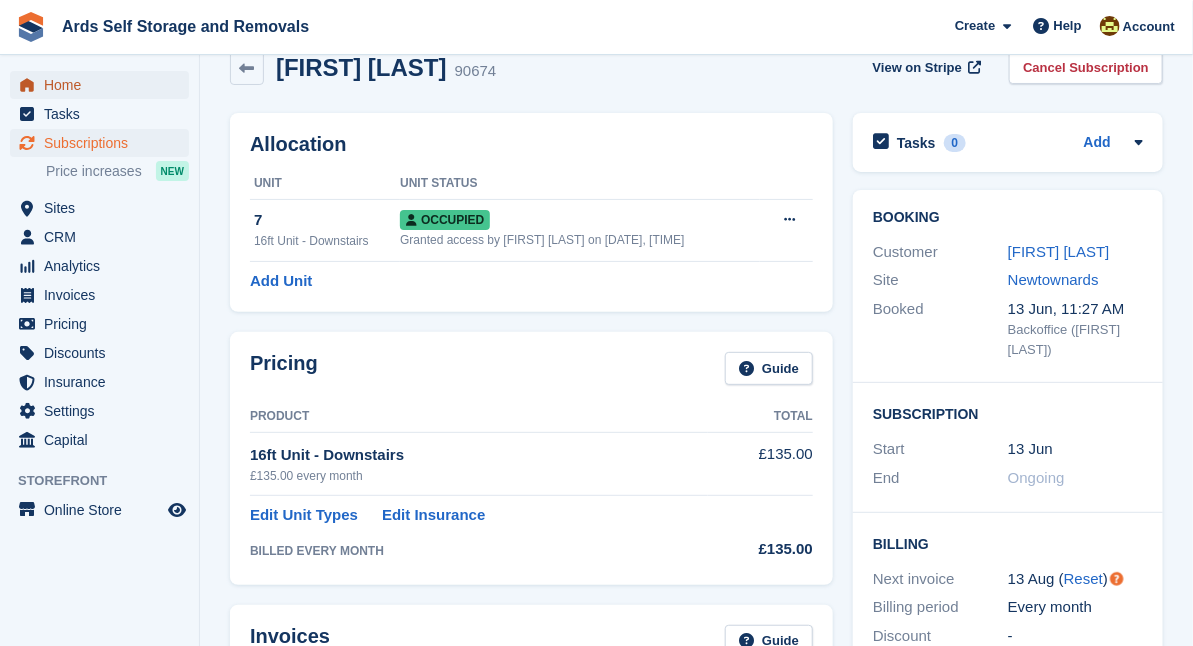 click on "Home" at bounding box center (104, 85) 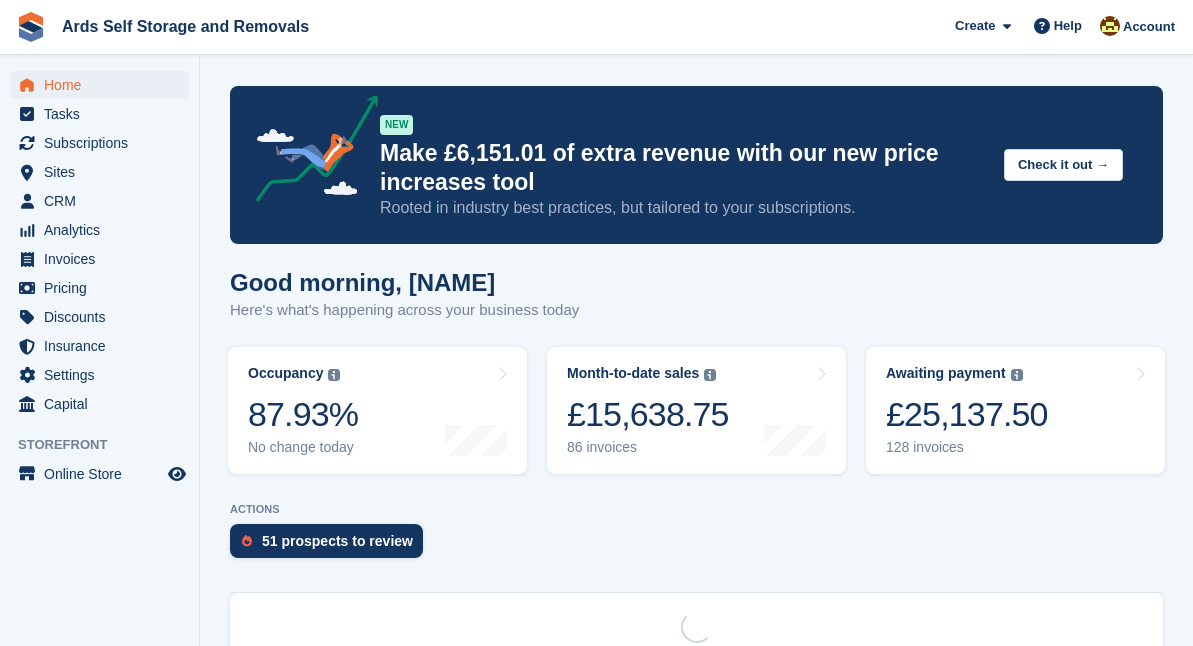 scroll, scrollTop: 0, scrollLeft: 0, axis: both 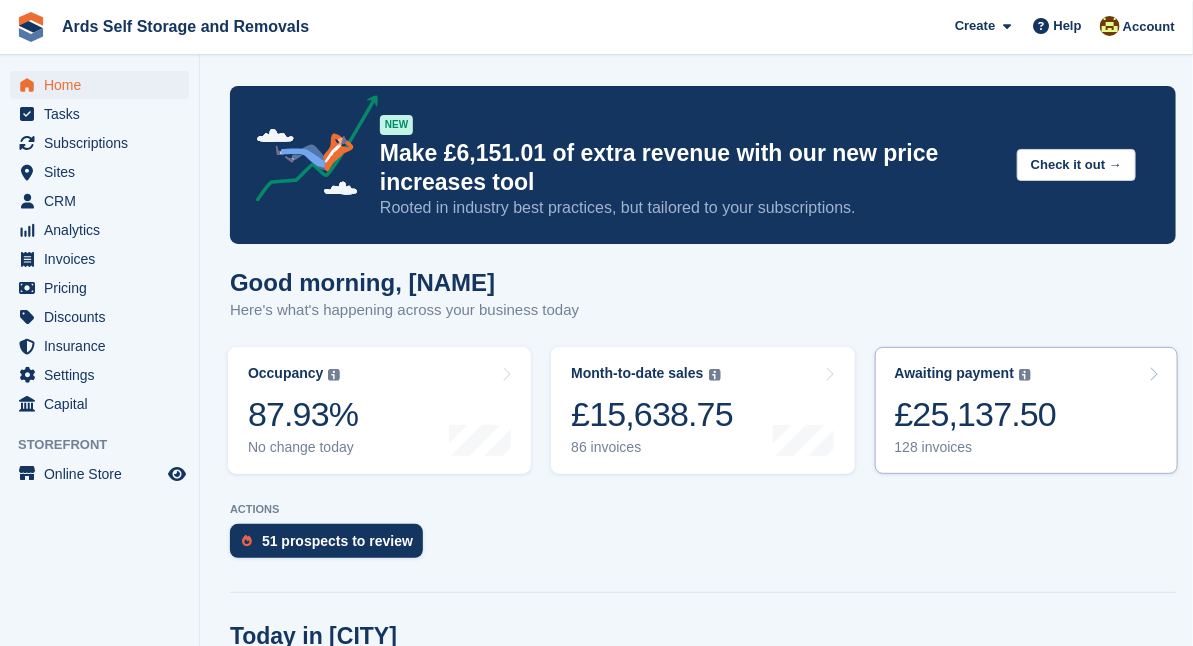 click on "£25,137.50" at bounding box center (976, 414) 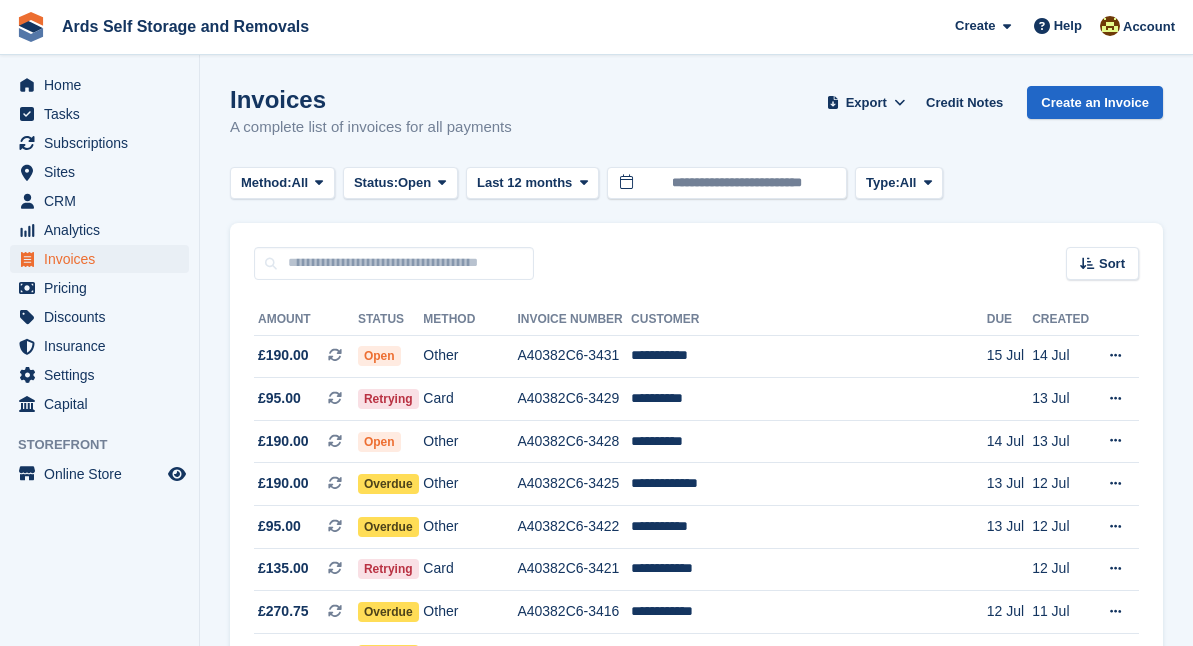 scroll, scrollTop: 0, scrollLeft: 0, axis: both 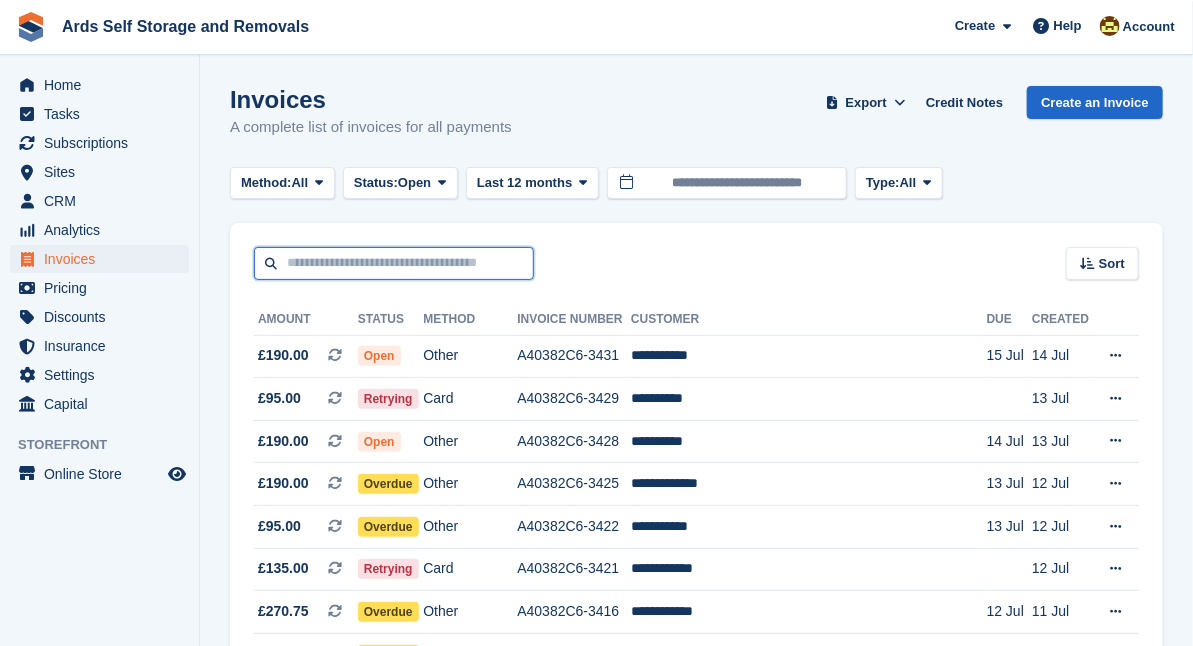 click at bounding box center (394, 263) 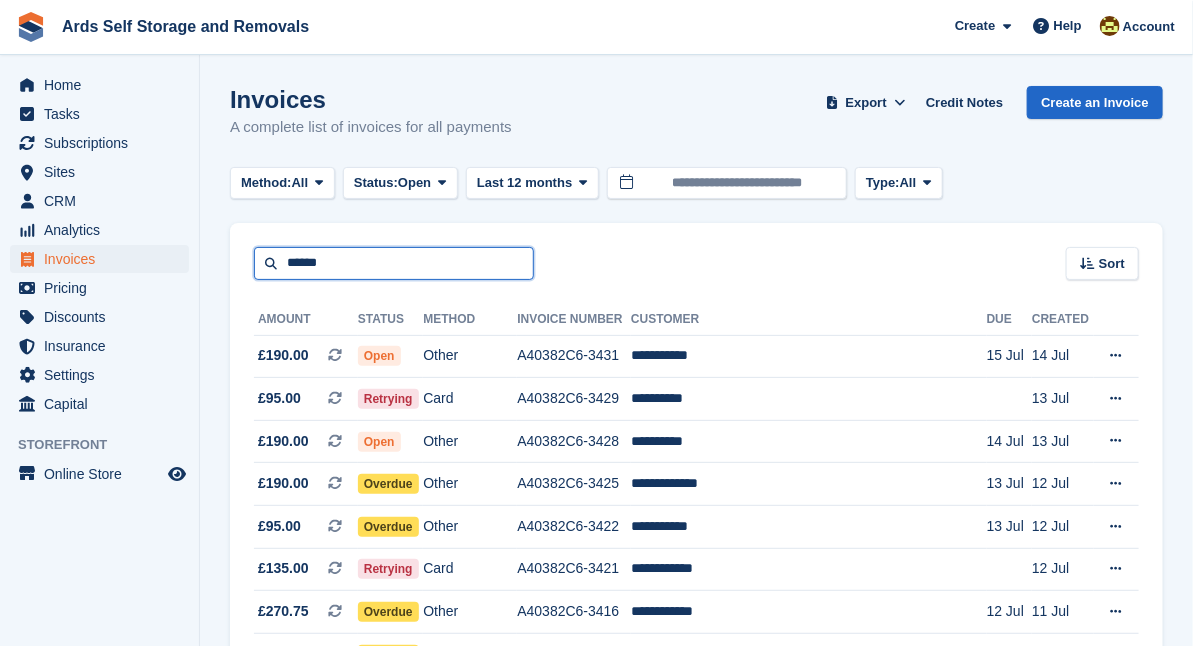 type on "******" 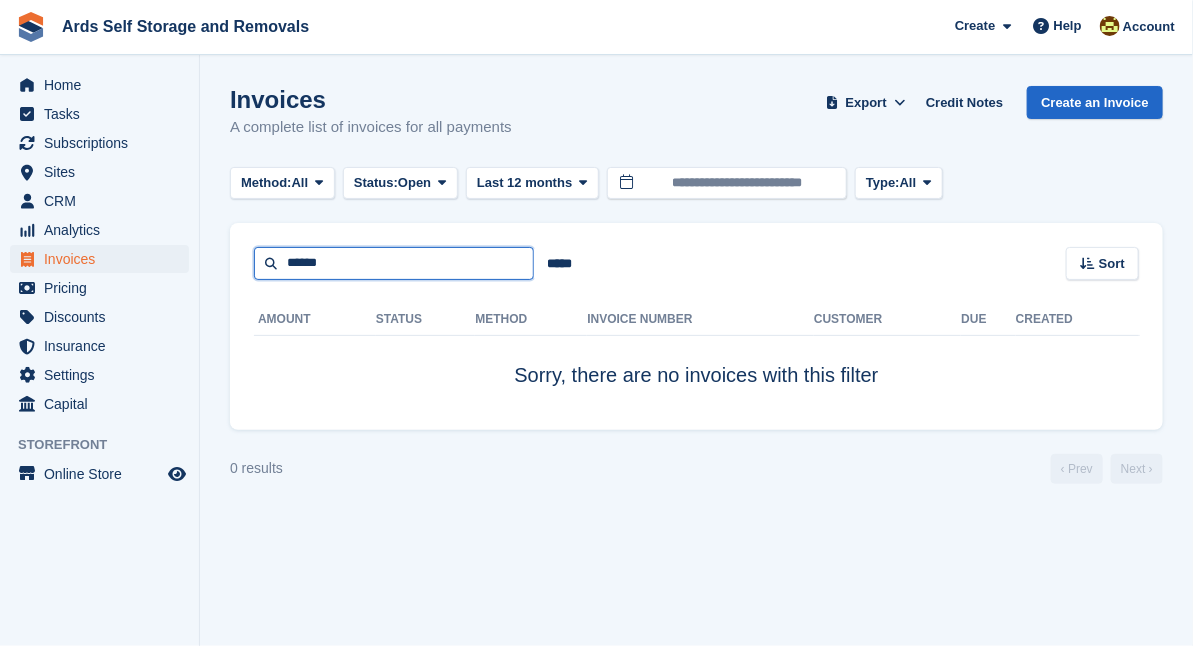 click on "******" at bounding box center (394, 263) 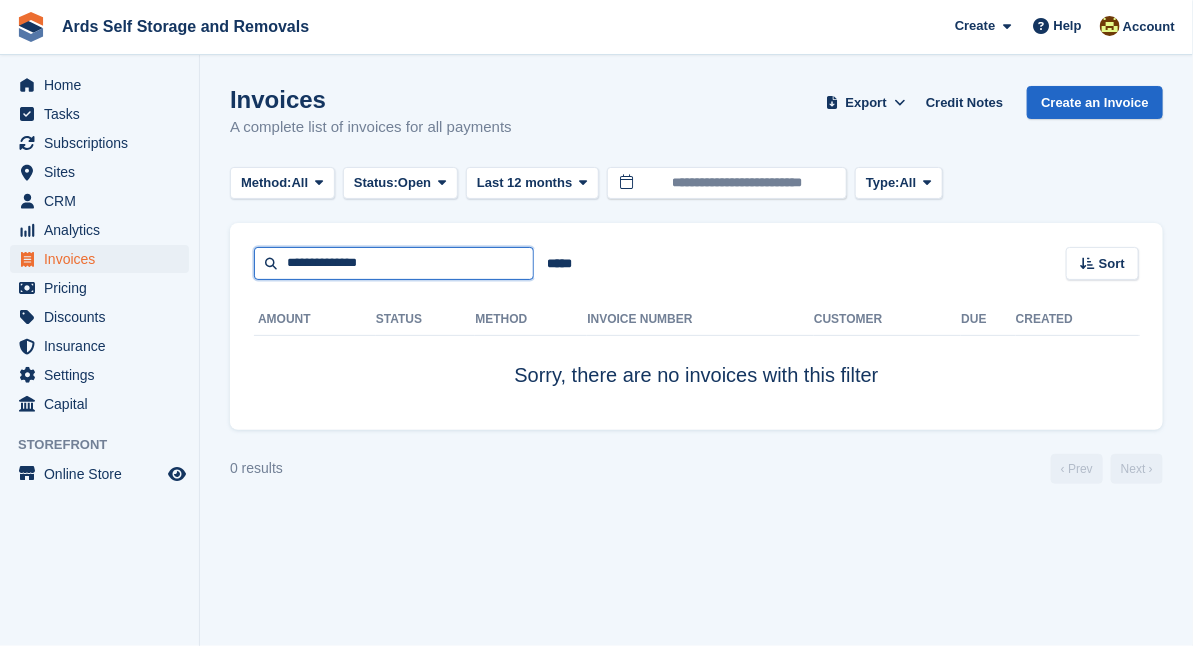 type on "**********" 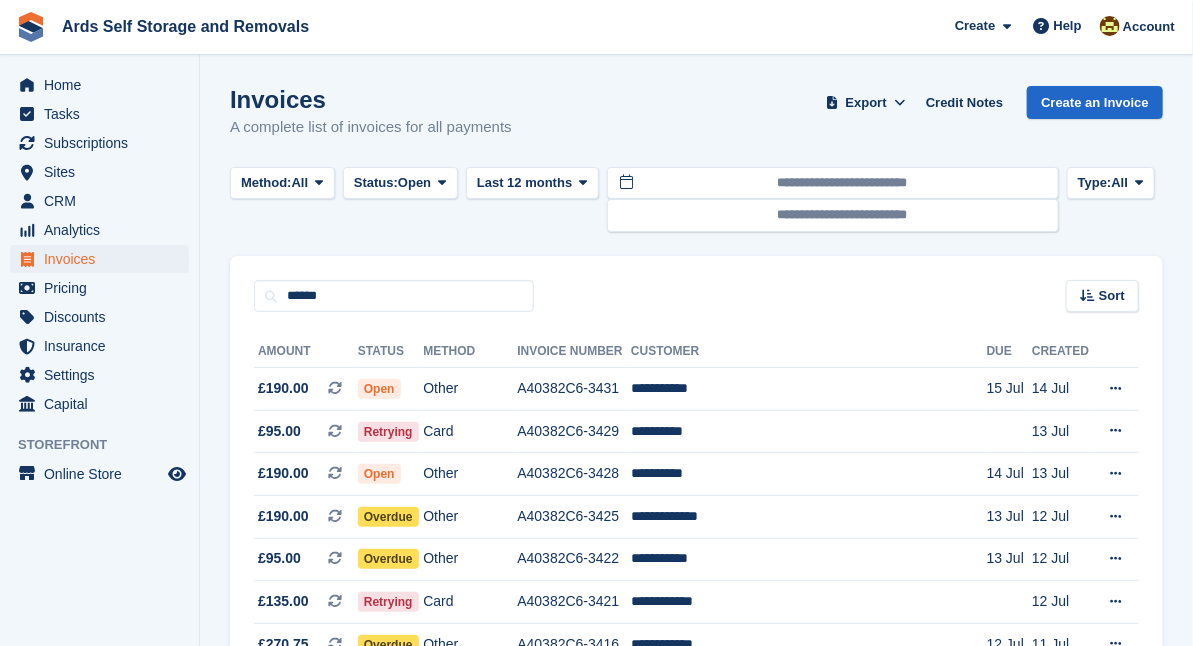 click on "Invoices
A complete list of invoices for all payments
Export
Export Invoices
Export a CSV of all Invoices which match the current filters.
Please allow time for large exports.
Export Formatted for Sage 50
Export Formatted for Xero
Start Export
Credit Notes
Create an Invoice
Method:
All
All
Bank Transfer
Cash
Cheque
Debit/Credit Card
Direct Debit
SEPA Direct Debit
Other
Status:
Open" at bounding box center [696, 1298] 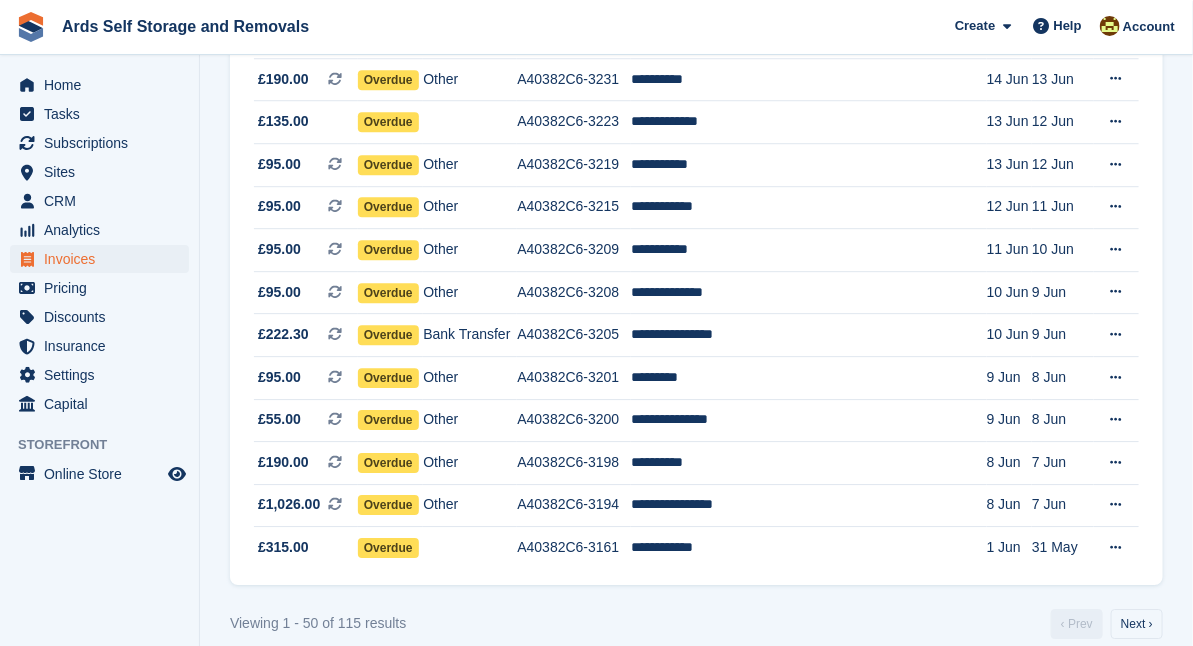 scroll, scrollTop: 1946, scrollLeft: 0, axis: vertical 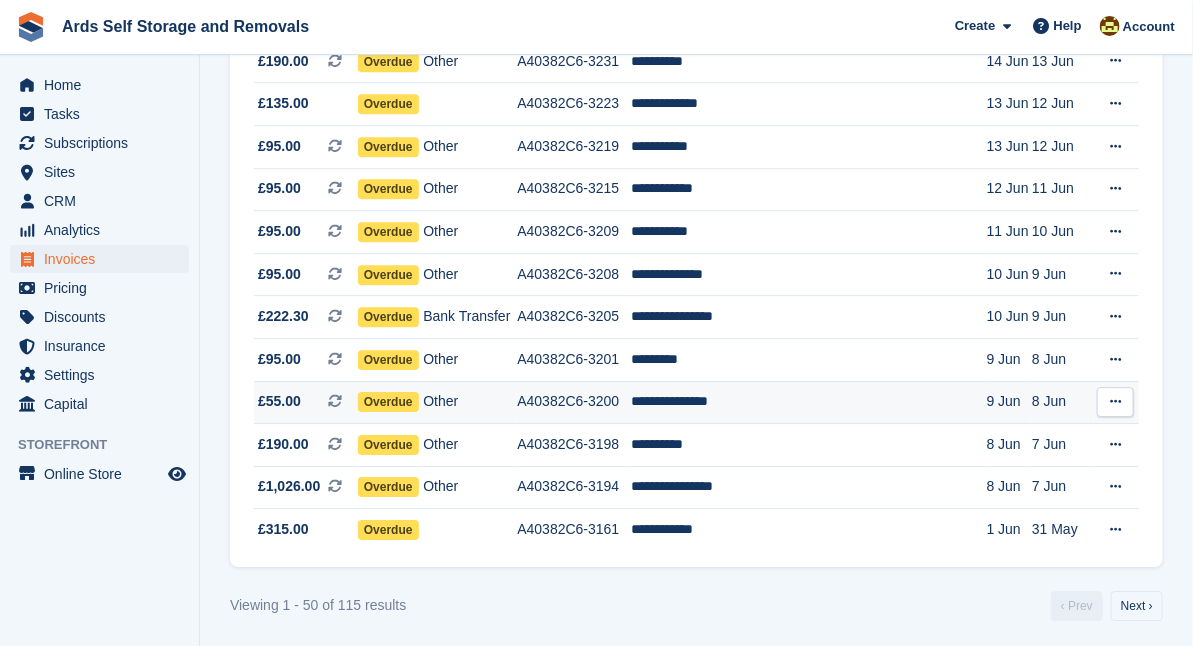 click on "Overdue" at bounding box center [388, 402] 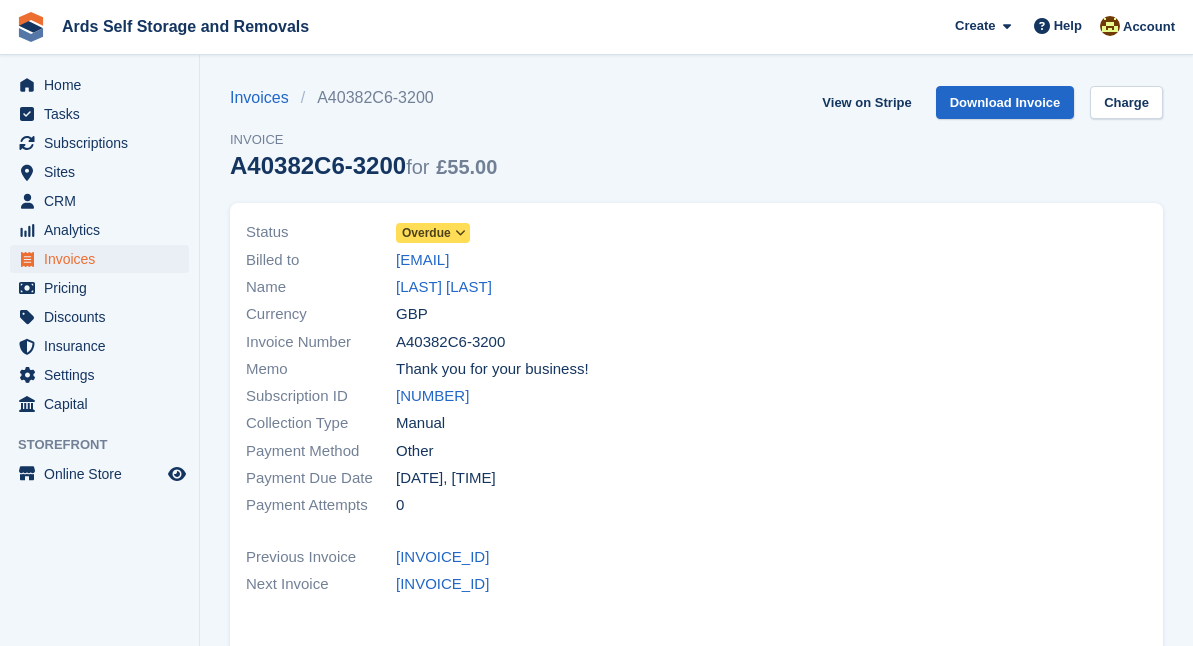 scroll, scrollTop: 0, scrollLeft: 0, axis: both 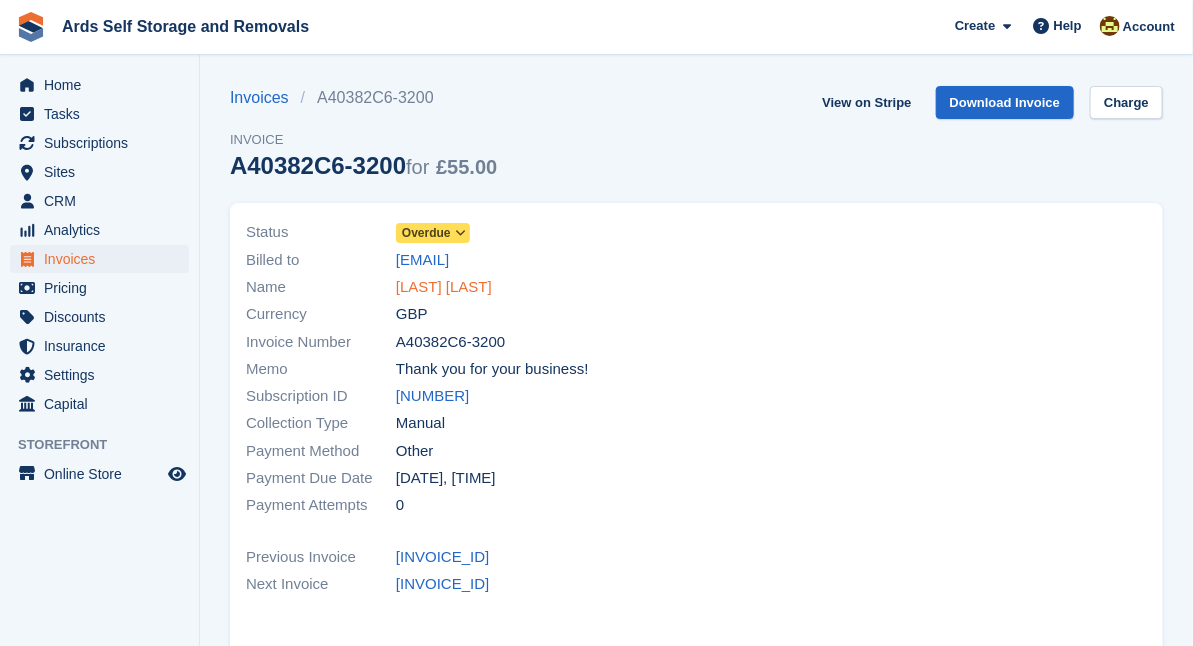 click on "[LAST] [LAST]" at bounding box center (444, 287) 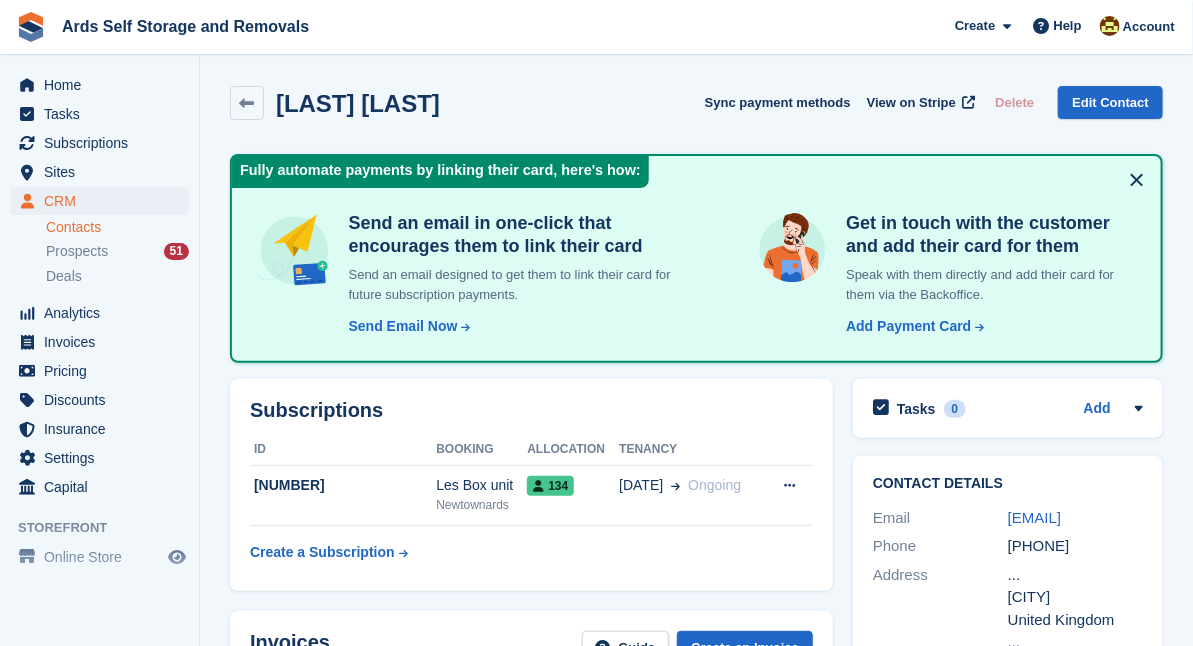 click on "Subscriptions
ID
Booking
Allocation
Tenancy
[NUMBER]
Les Box unit
[CITY]
[NUMBER]
[DATE]
Ongoing" at bounding box center [531, 485] 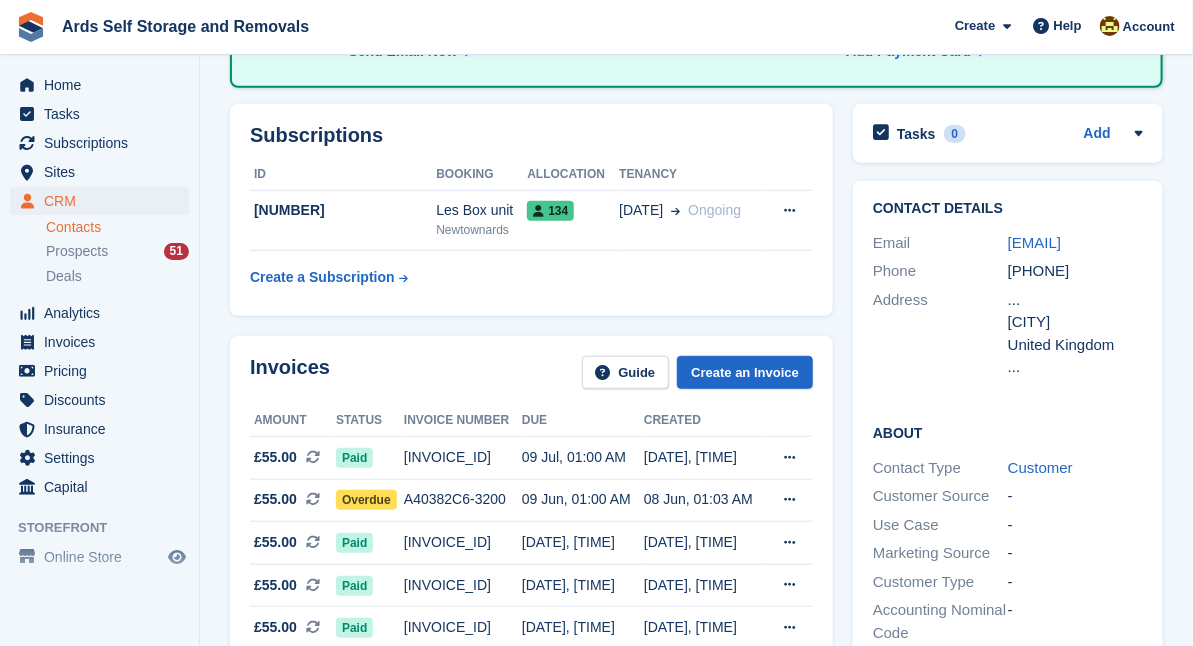 scroll, scrollTop: 290, scrollLeft: 0, axis: vertical 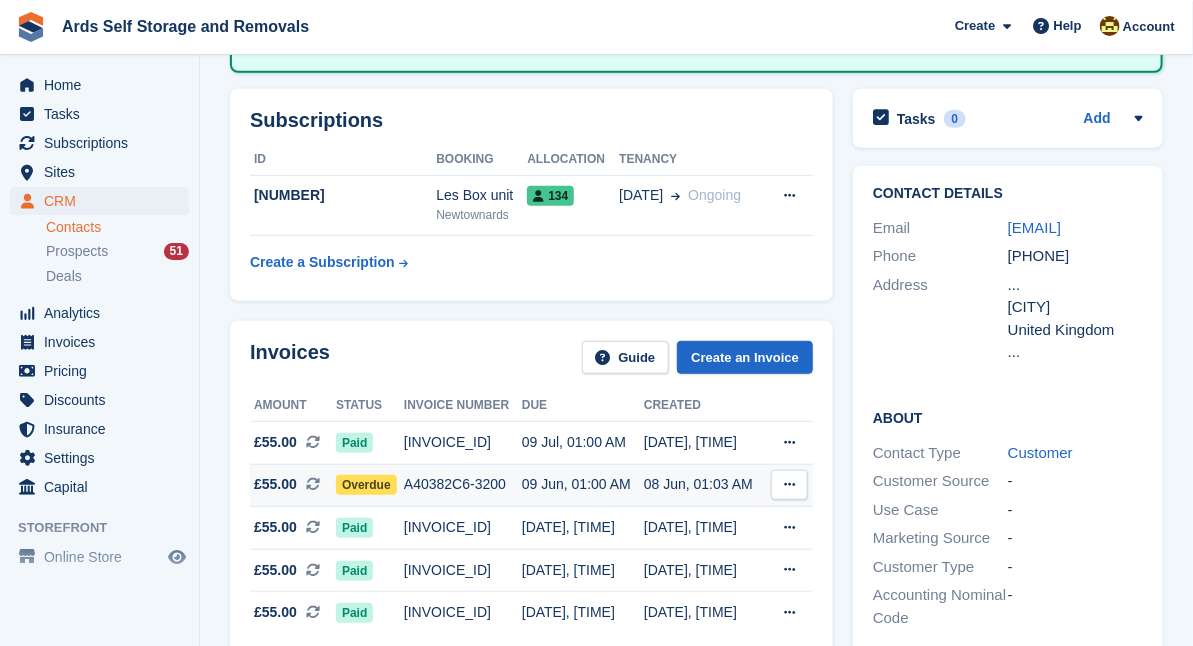 click on "Overdue" at bounding box center (366, 485) 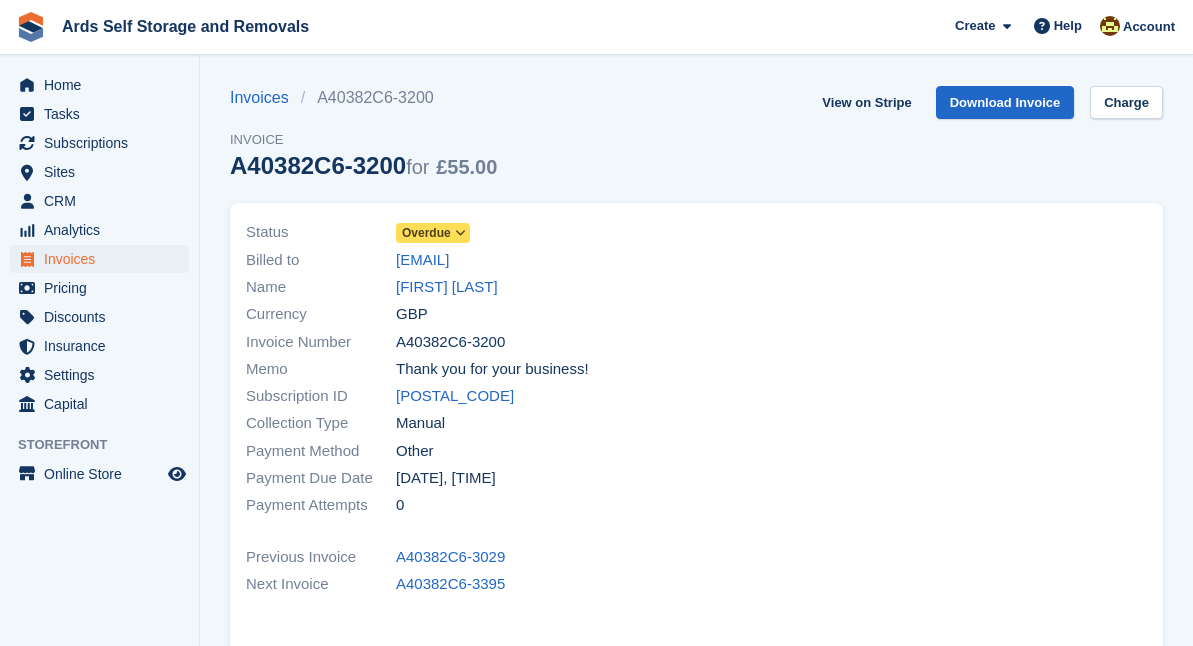 scroll, scrollTop: 0, scrollLeft: 0, axis: both 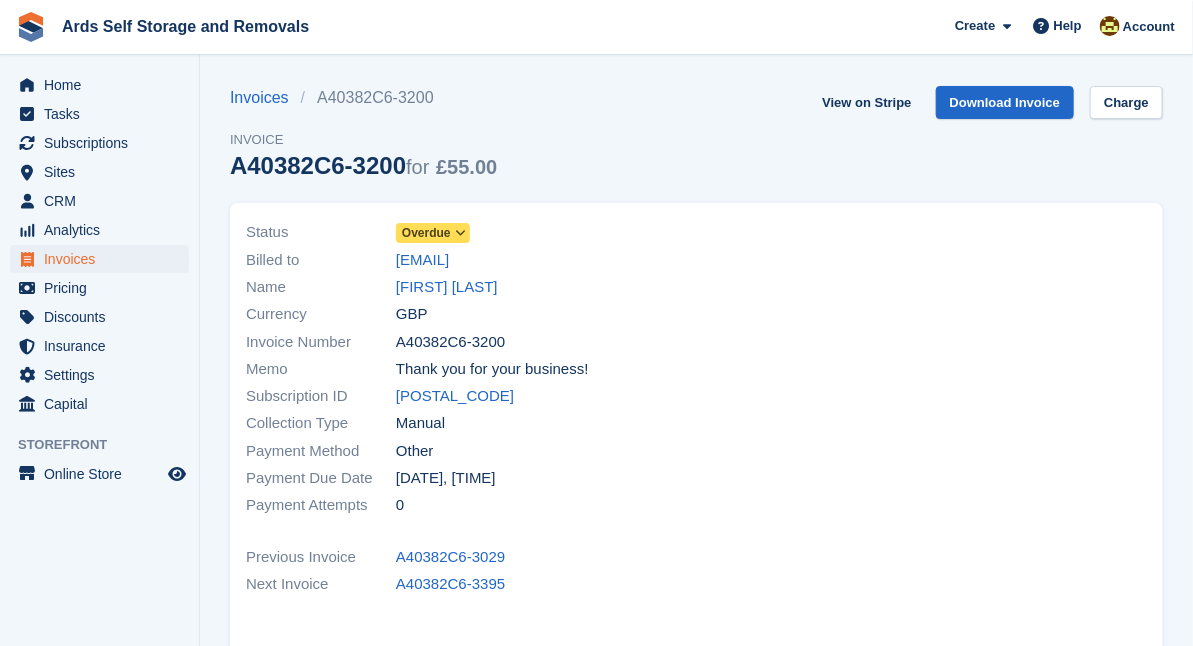 click on "Overdue" at bounding box center (426, 233) 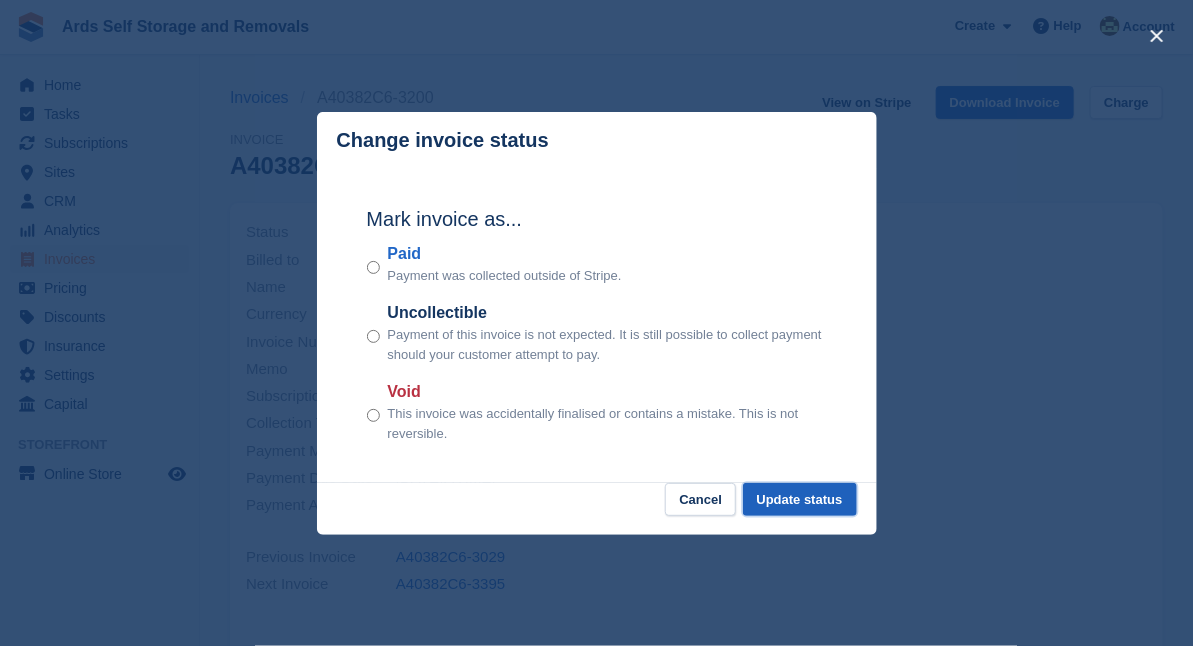 click on "Update status" at bounding box center [800, 499] 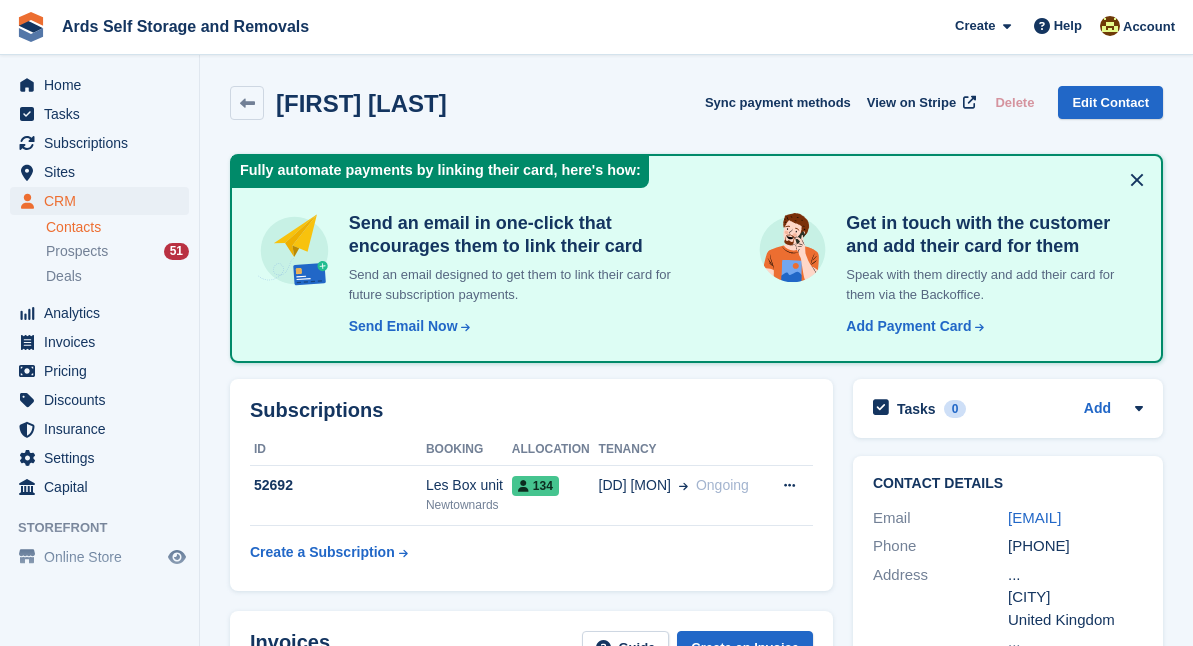 scroll, scrollTop: 290, scrollLeft: 0, axis: vertical 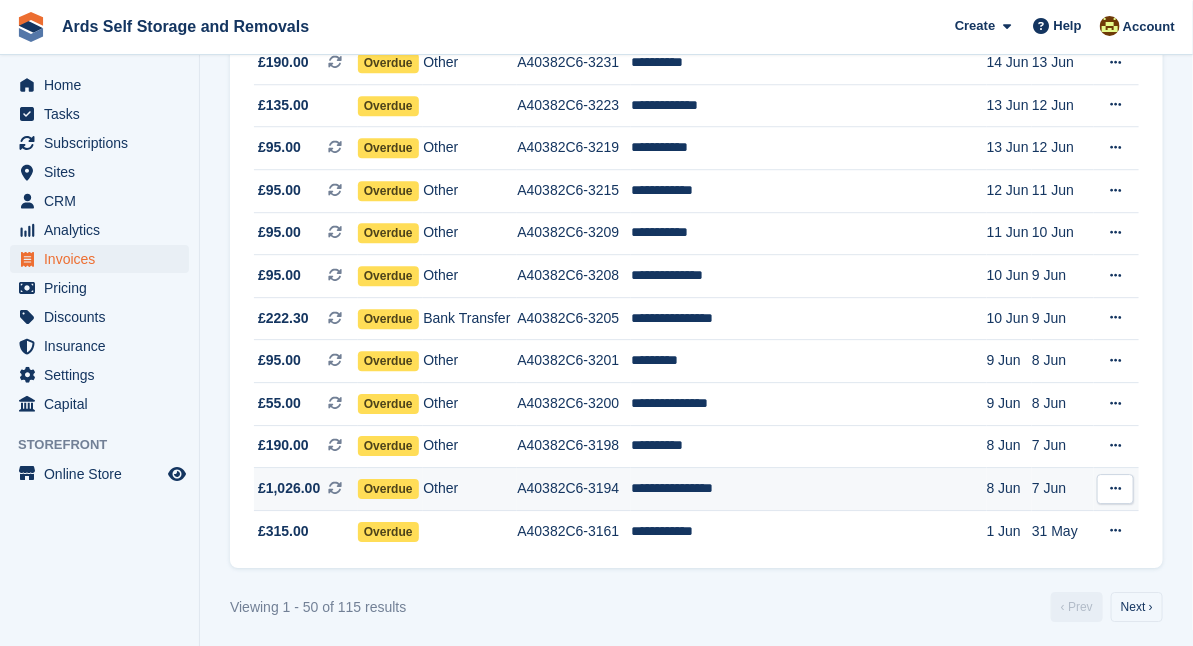 click on "**********" at bounding box center [809, 489] 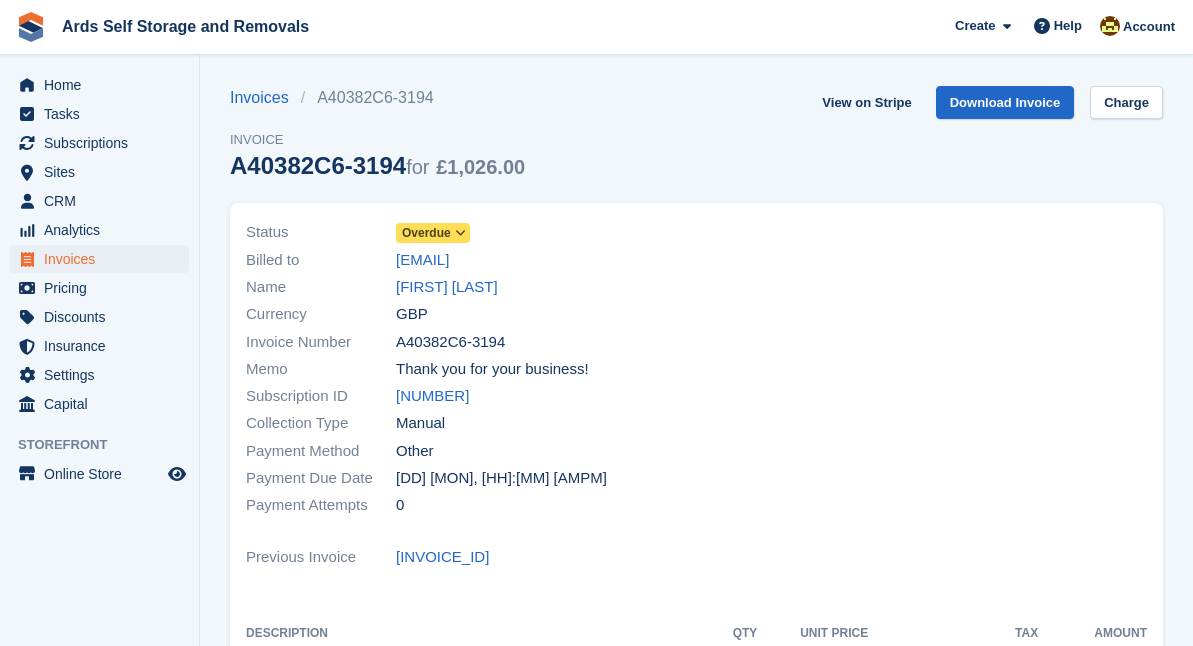 scroll, scrollTop: 0, scrollLeft: 0, axis: both 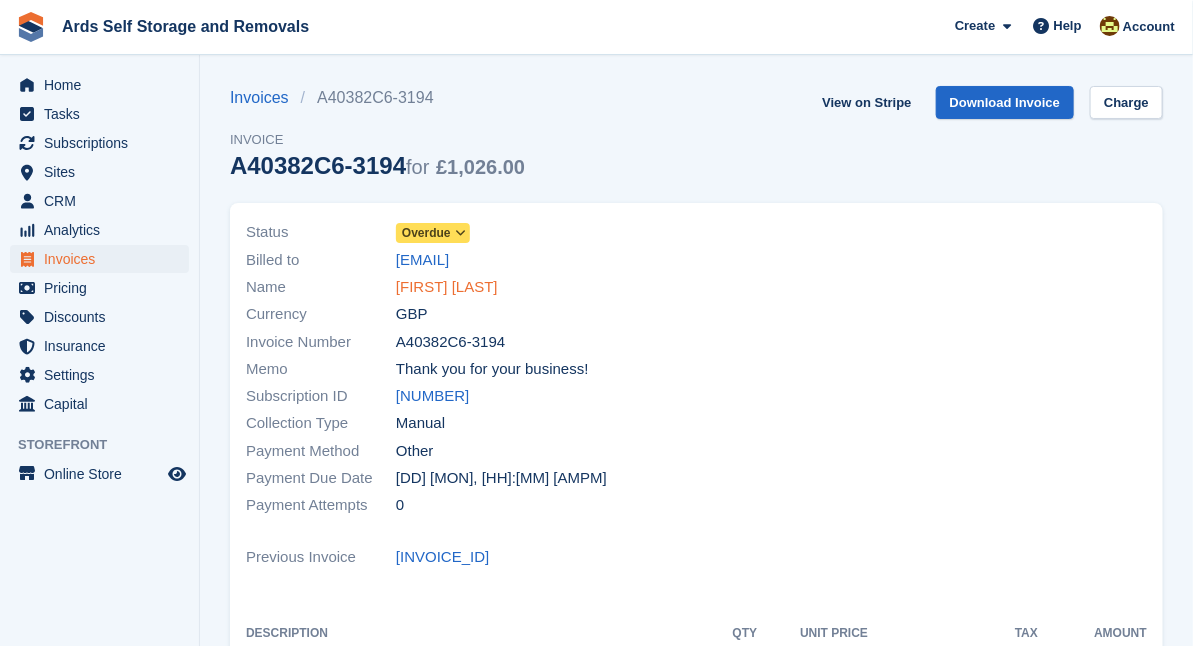 click on "[FIRST] [LAST]" at bounding box center [447, 287] 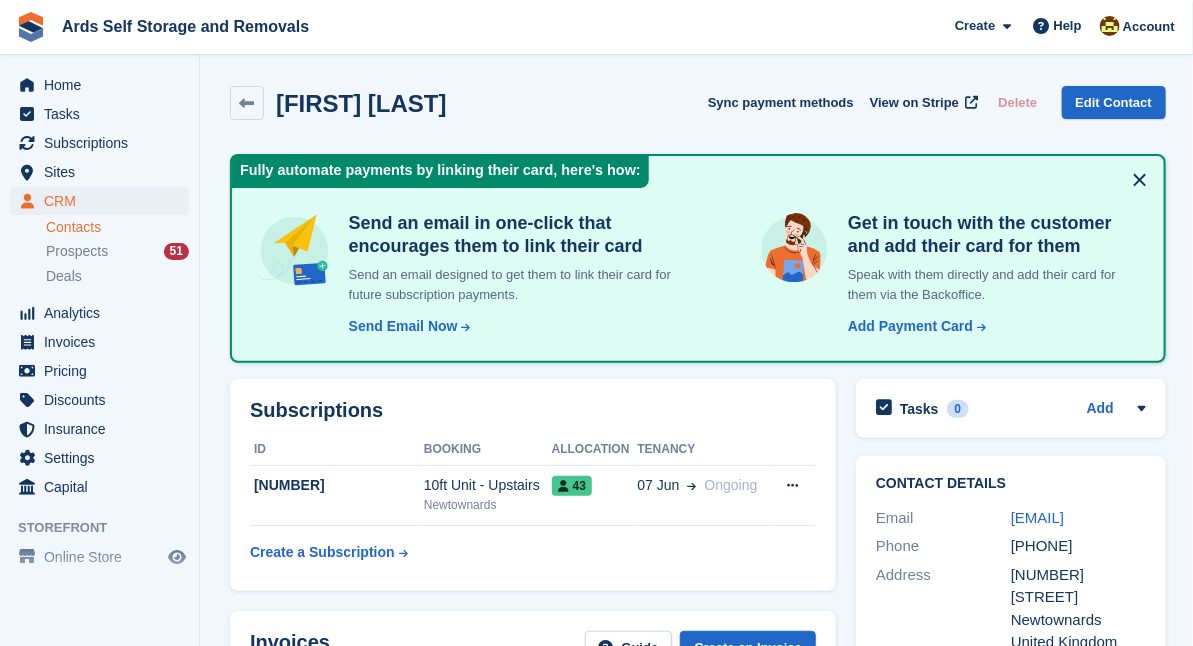 click on "Contact Details
Email
[EMAIL]
Phone
[PHONE]
Address
[NUMBER] [STREET]
[CITY]
[COUNTRY]
About
Contact Type
Customer
Customer Source
-
Use Case
-
Marketing Source
-
Customer Type
-
Accounting Nominal Code
-
Storefront Account
Account Created [DD]" at bounding box center [1011, 803] 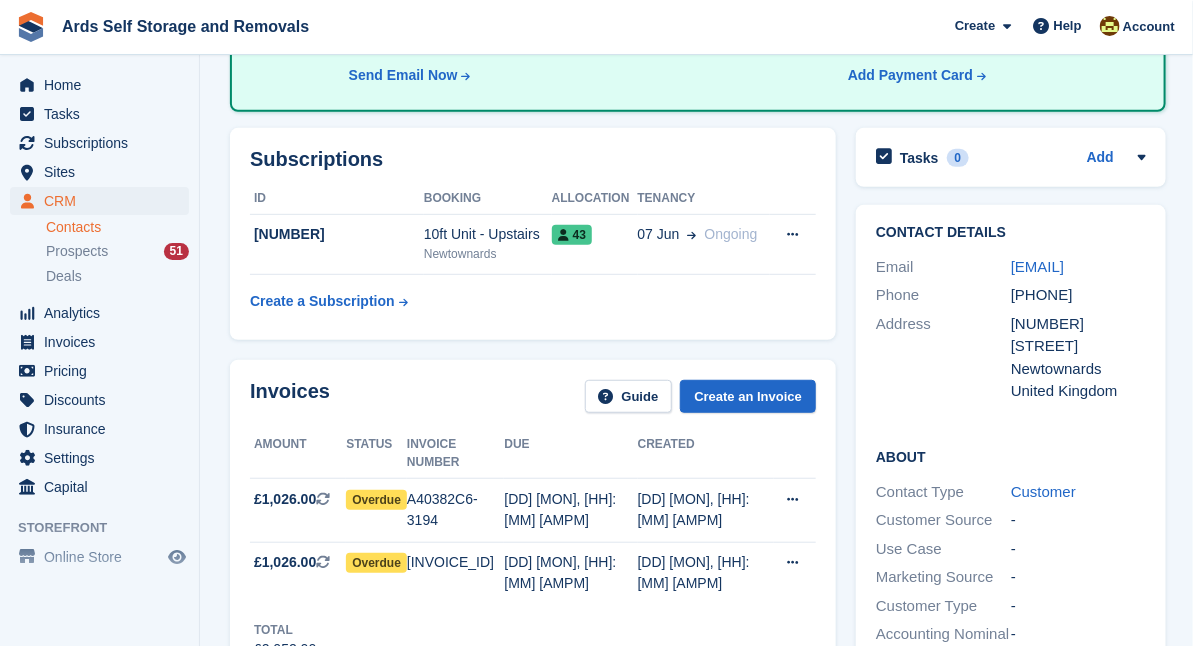 scroll, scrollTop: 254, scrollLeft: 0, axis: vertical 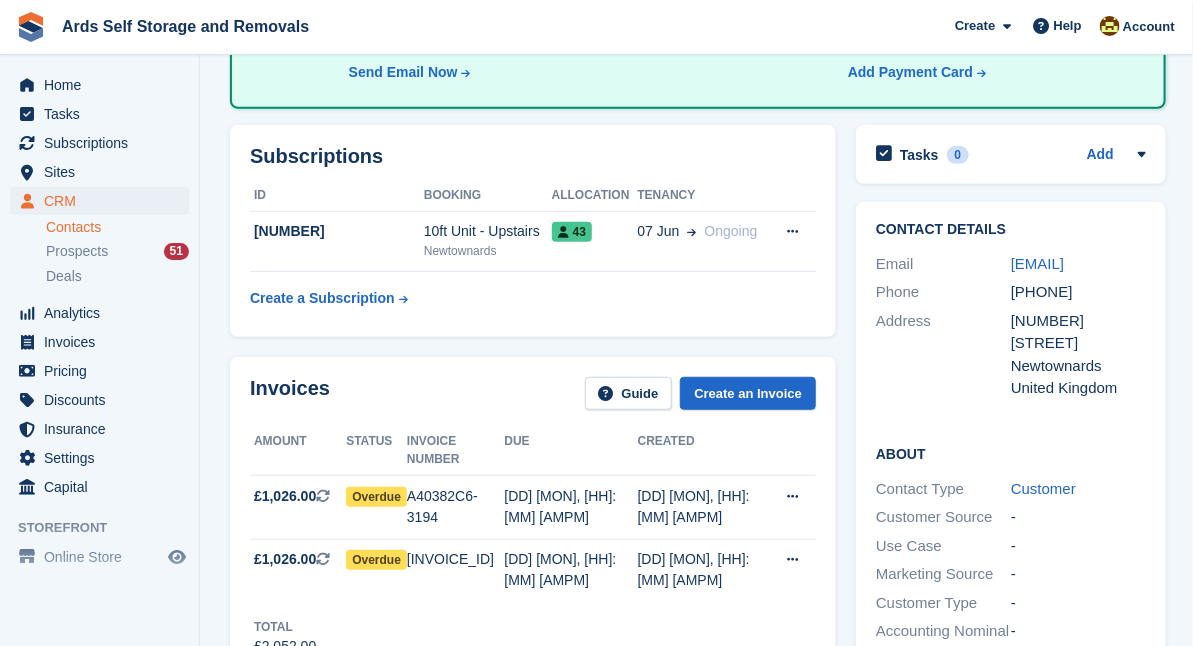 click on "Guide
Create an Invoice
Amount
Status
Invoice number
Due
Created
£1,026.00
This is a recurring subscription invoice.
Overdue
[INVOICE_ID]
[DD] [MON], [HH]:[MM] [AMPM]" at bounding box center [533, 517] 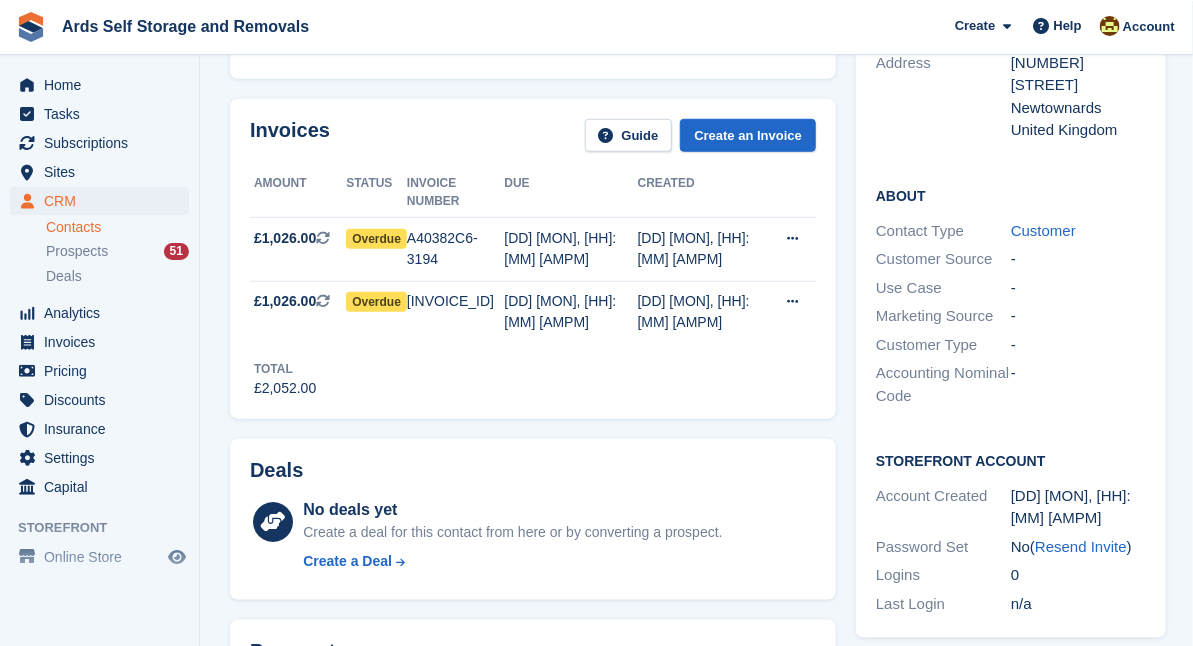 scroll, scrollTop: 509, scrollLeft: 0, axis: vertical 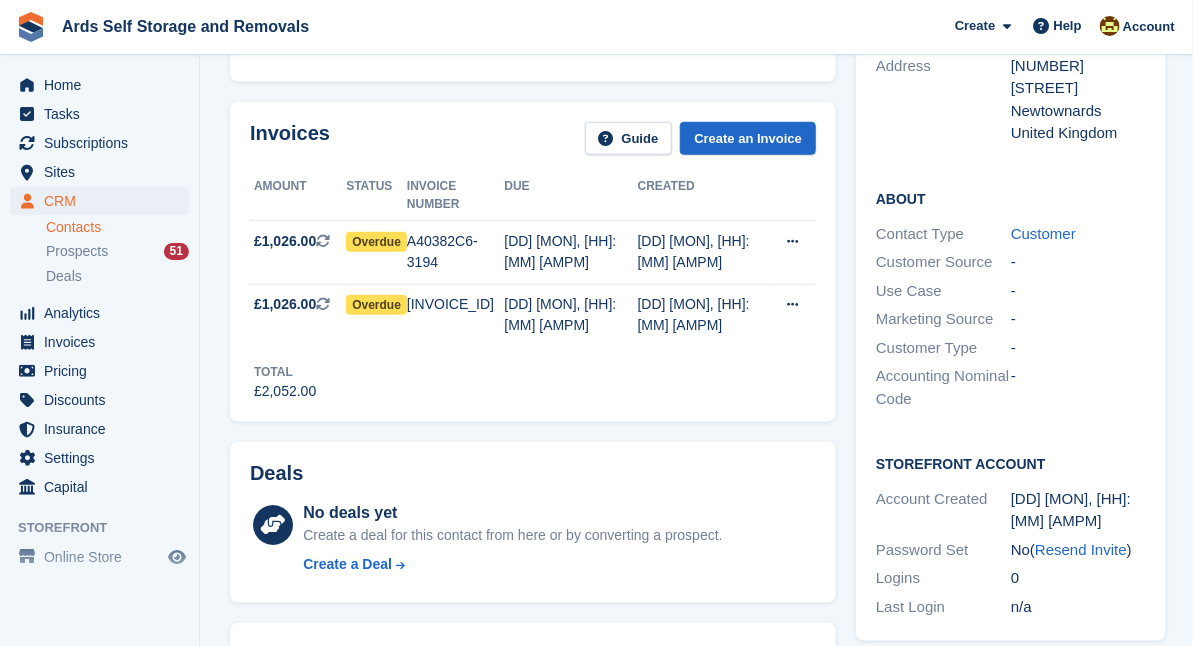 click on "Deals
No deals yet
Create a deal for this contact from here or by converting a prospect.
Create a Deal" at bounding box center (533, 522) 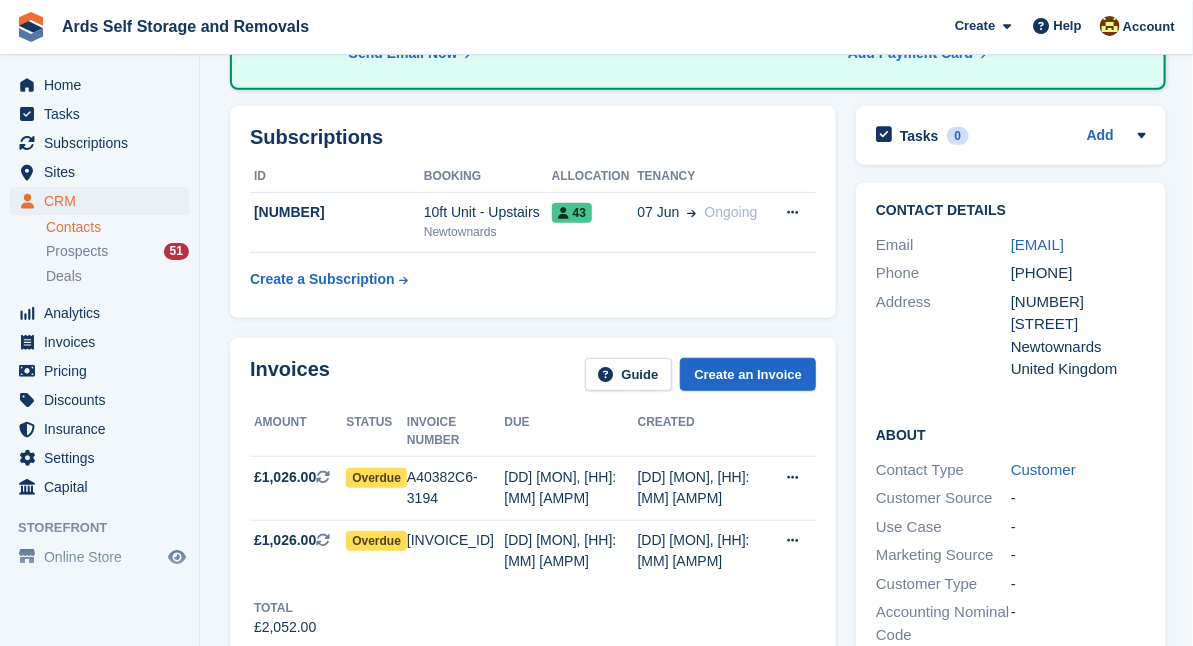 scroll, scrollTop: 264, scrollLeft: 0, axis: vertical 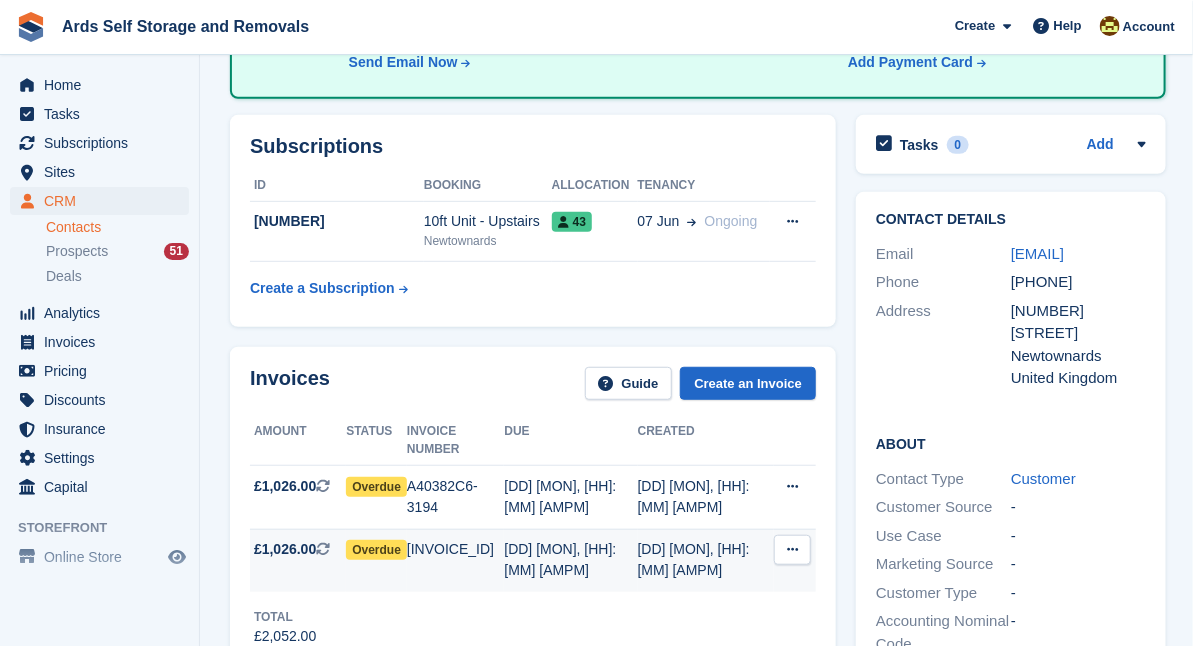 click on "Overdue" at bounding box center [376, 550] 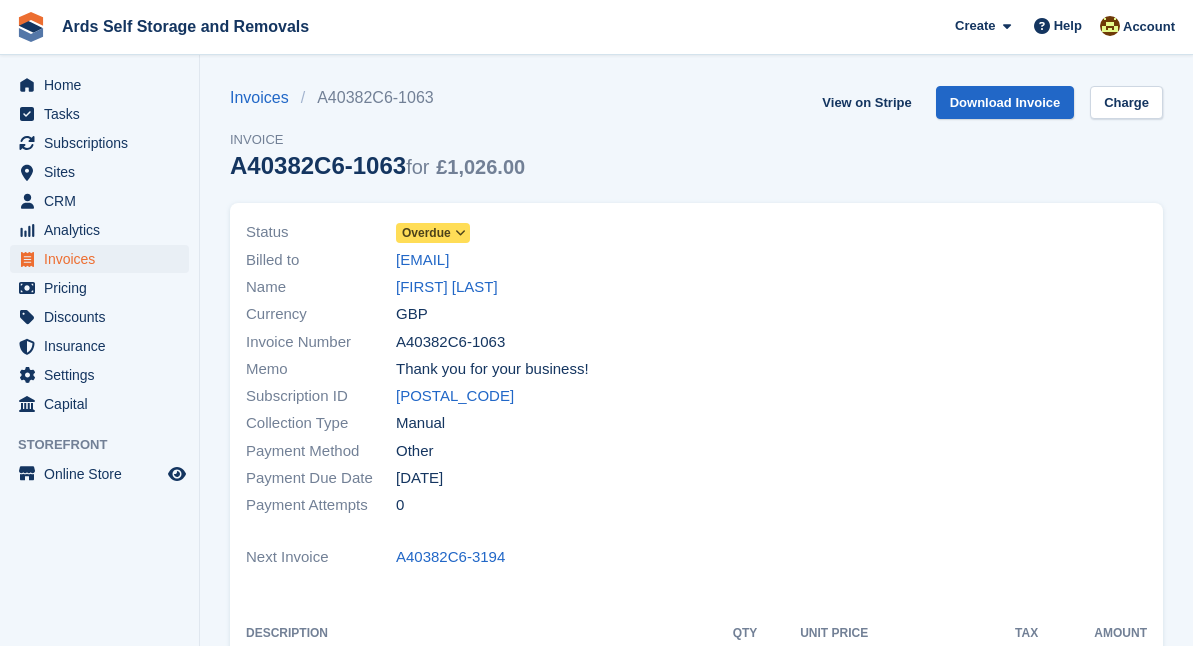 scroll, scrollTop: 0, scrollLeft: 0, axis: both 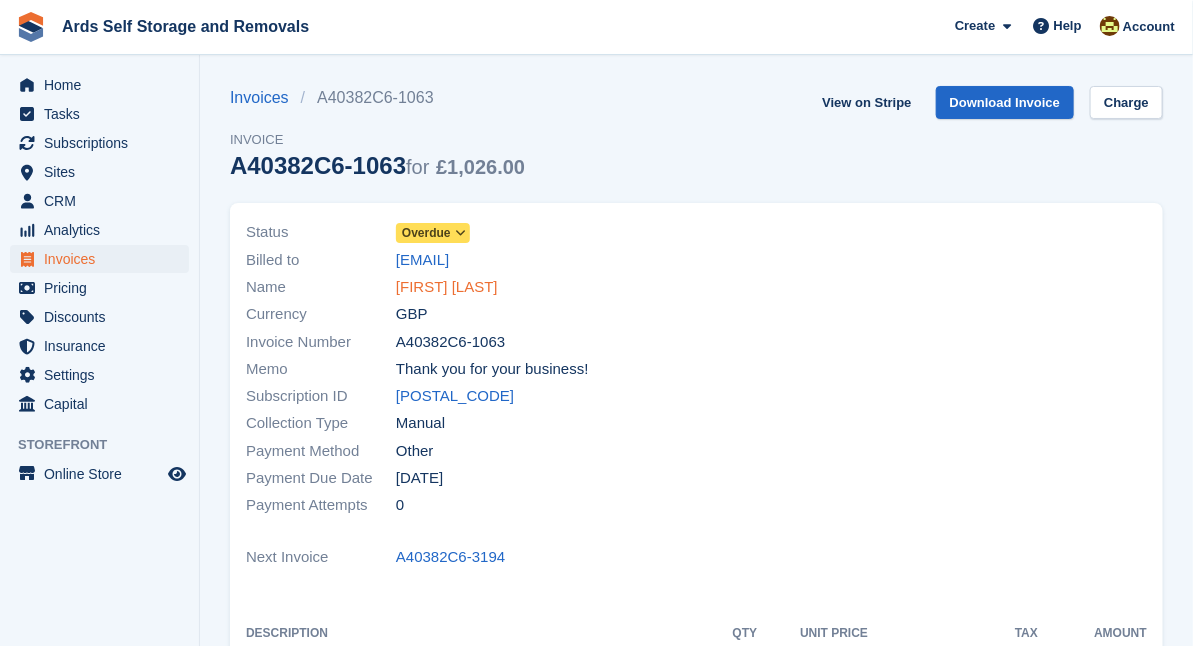 click on "[FIRST] [LAST]" at bounding box center [447, 287] 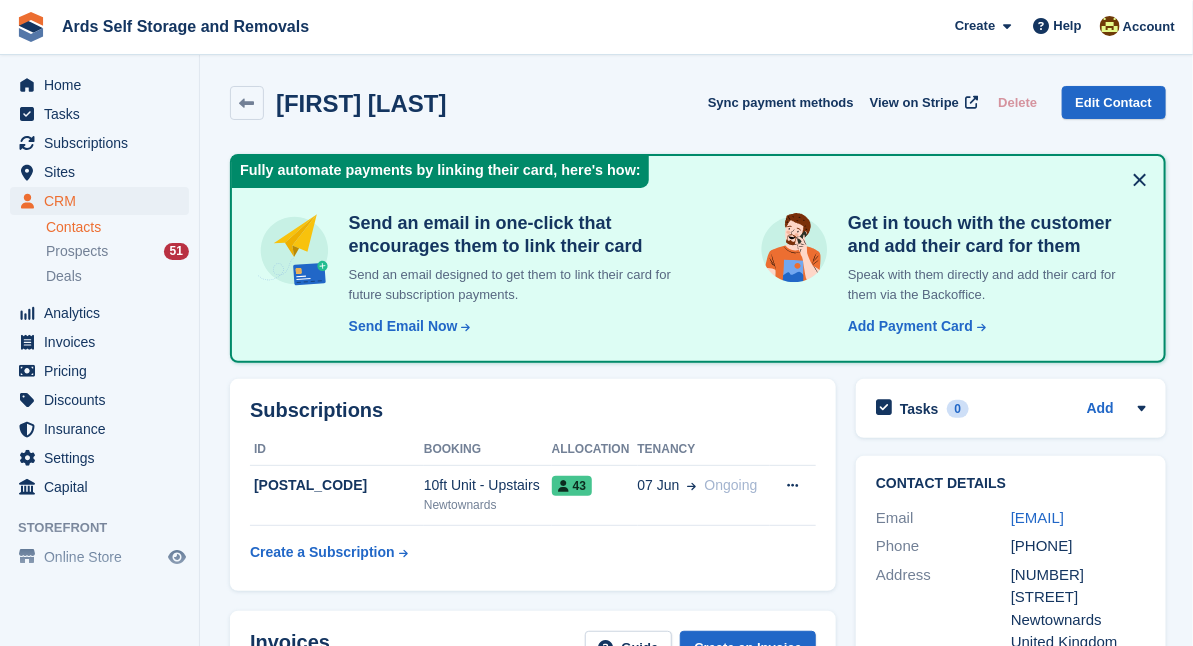 click on "Subscriptions
ID
Booking
Allocation
Tenancy
29375
10ft Unit - Upstairs
Newtownards
43
07 Jun
Ongoing
Cancel subscription" at bounding box center [533, 485] 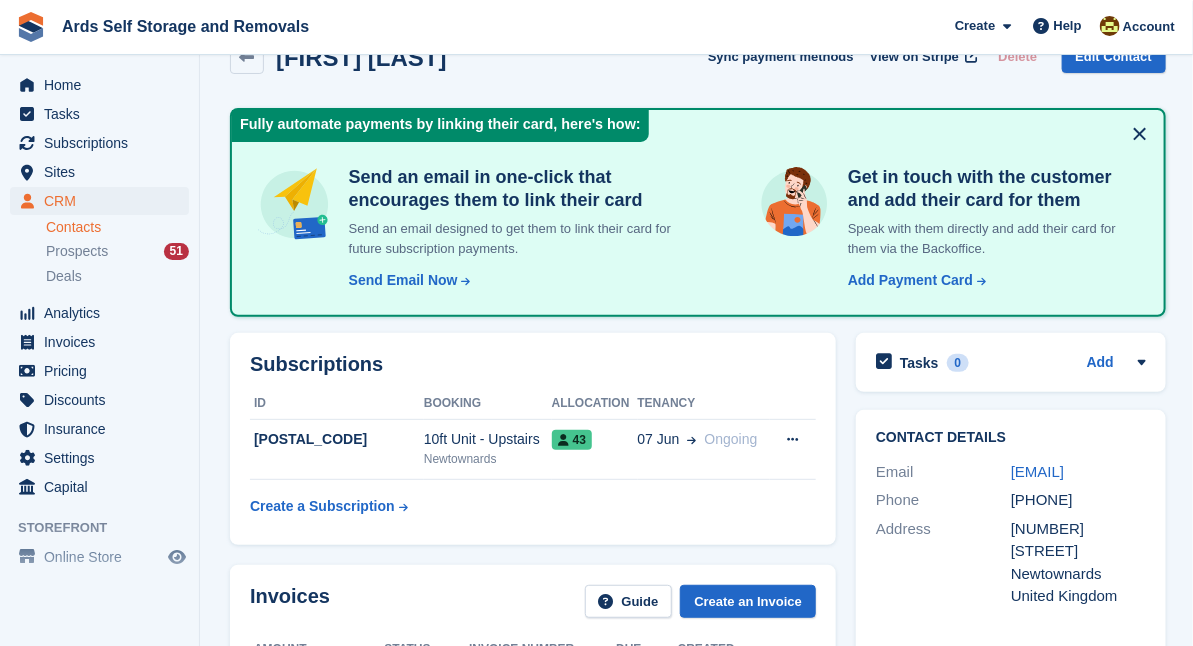 scroll, scrollTop: 36, scrollLeft: 0, axis: vertical 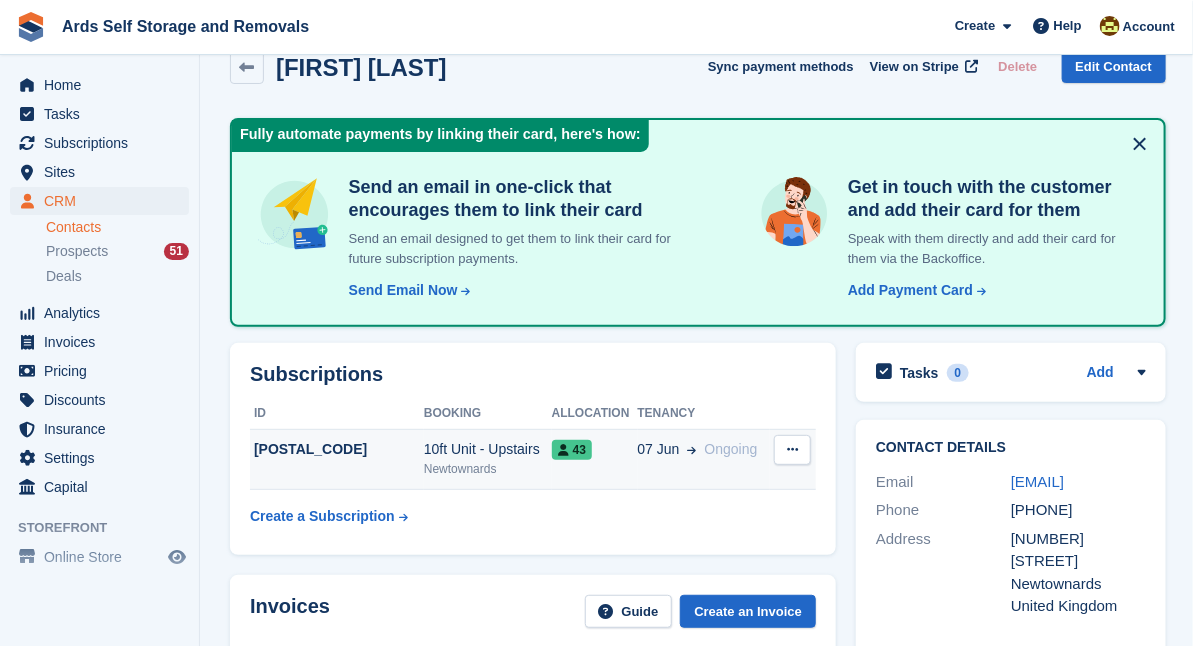 click on "10ft Unit - Upstairs" at bounding box center [488, 449] 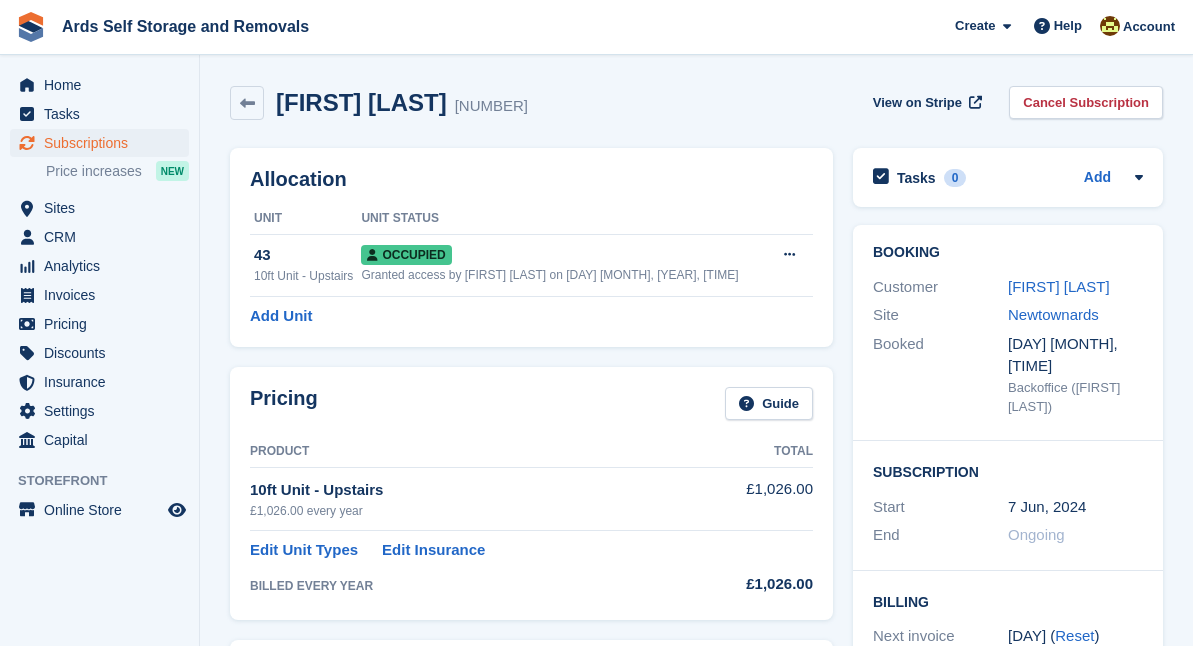 scroll, scrollTop: 0, scrollLeft: 0, axis: both 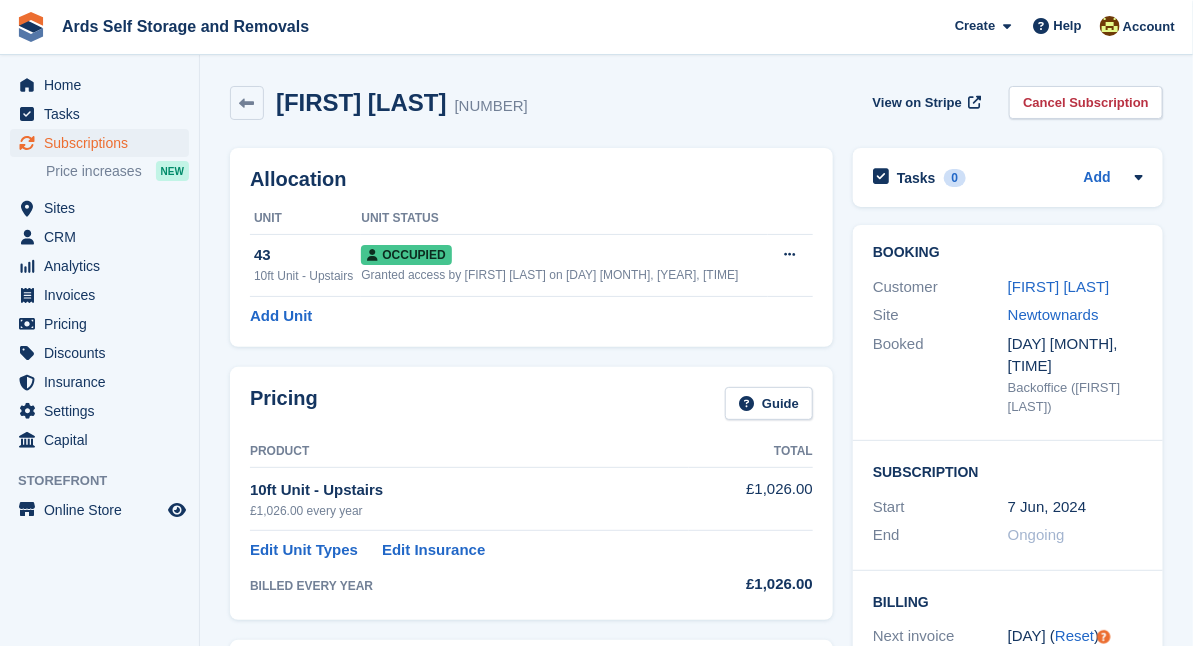click on "Booking
Customer
Margaret Magowan
Site
Newtownards
Booked
29 Nov, 06:58 PM
Backoffice (Ethan McFerran)
Subscription
Start
7 Jun, 2024
End
Ongoing
Billing
Next invoice
7 Jun
( Reset )
Billing period
Every year
Discount
-
Order number
Add" at bounding box center [1008, 623] 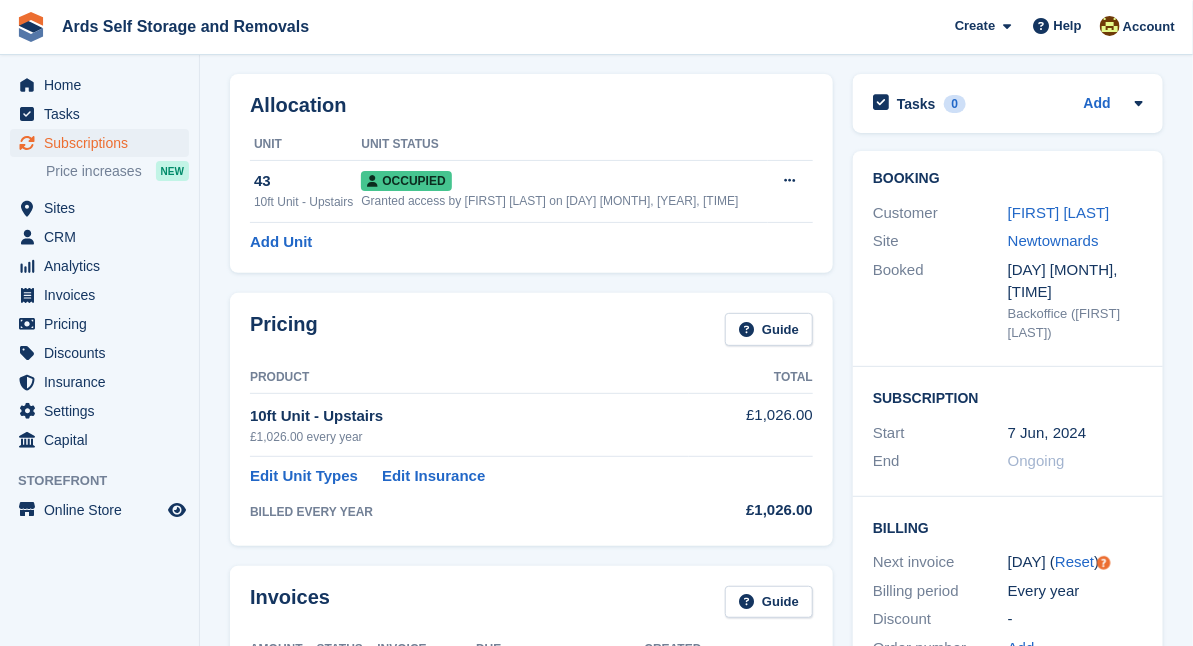 scroll, scrollTop: 72, scrollLeft: 0, axis: vertical 